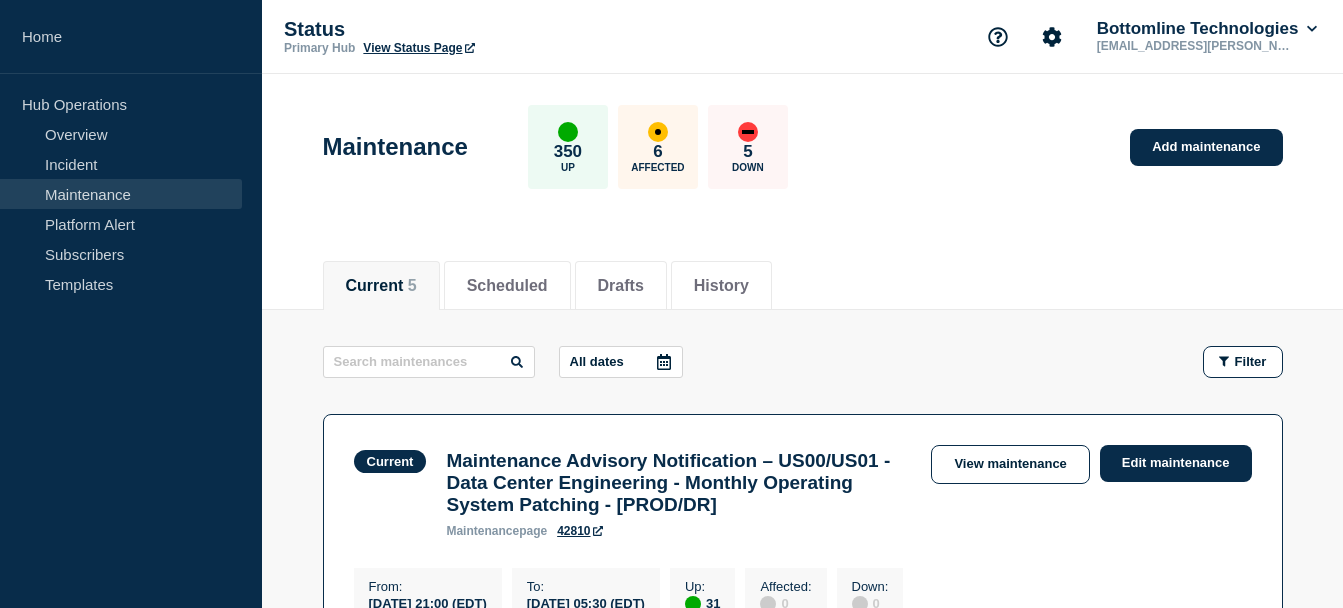 scroll, scrollTop: 0, scrollLeft: 0, axis: both 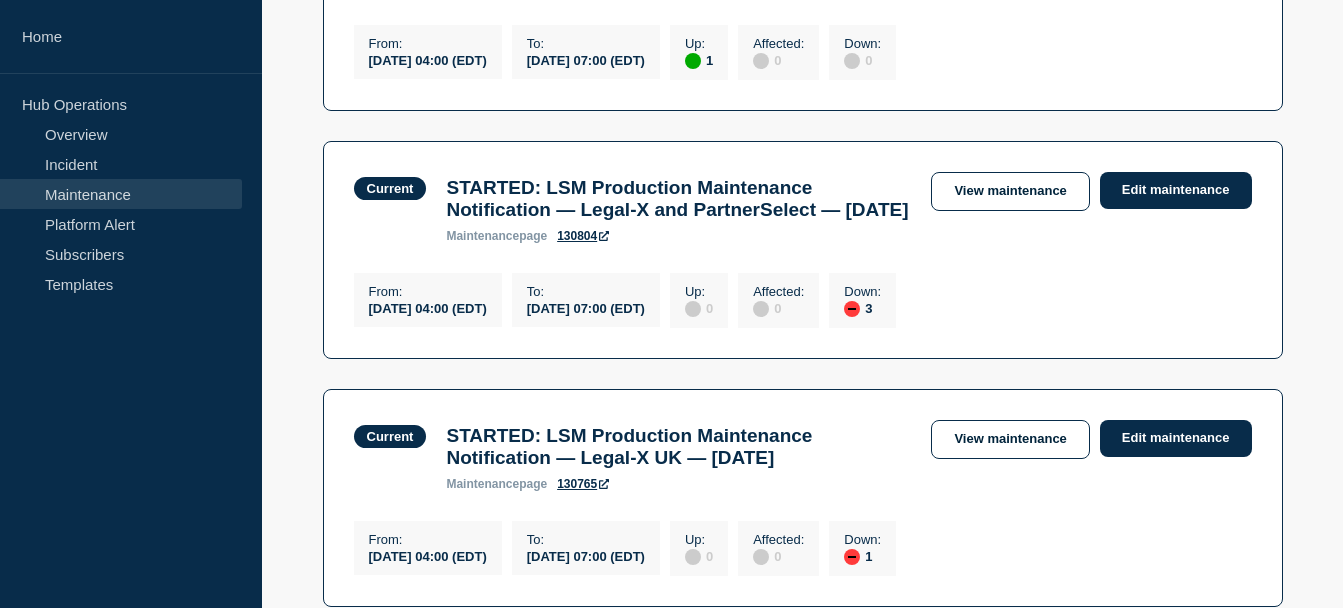 drag, startPoint x: 603, startPoint y: 339, endPoint x: 558, endPoint y: 289, distance: 67.26812 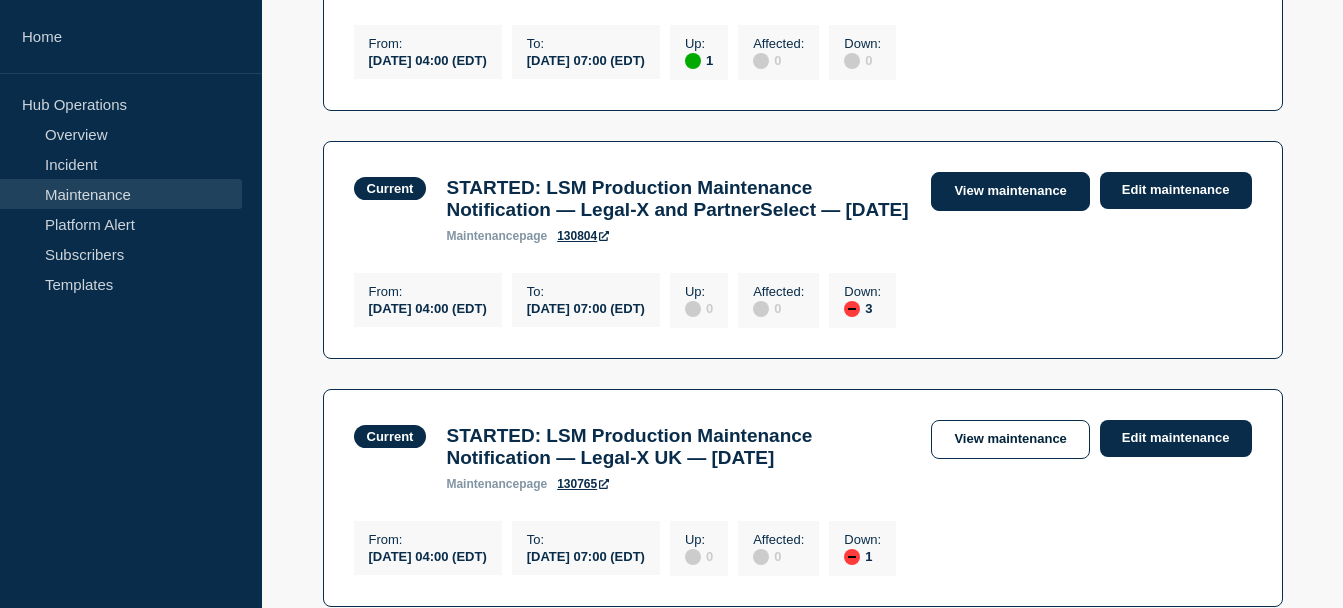 click on "View maintenance" at bounding box center (1010, 191) 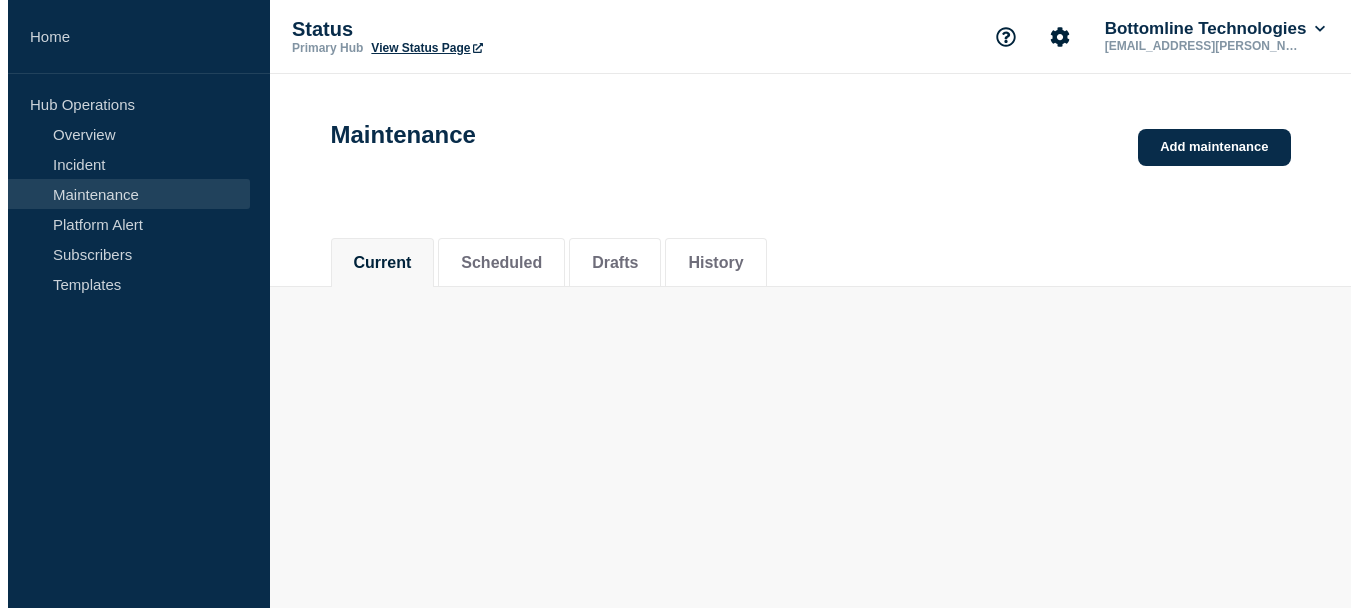 scroll, scrollTop: 0, scrollLeft: 0, axis: both 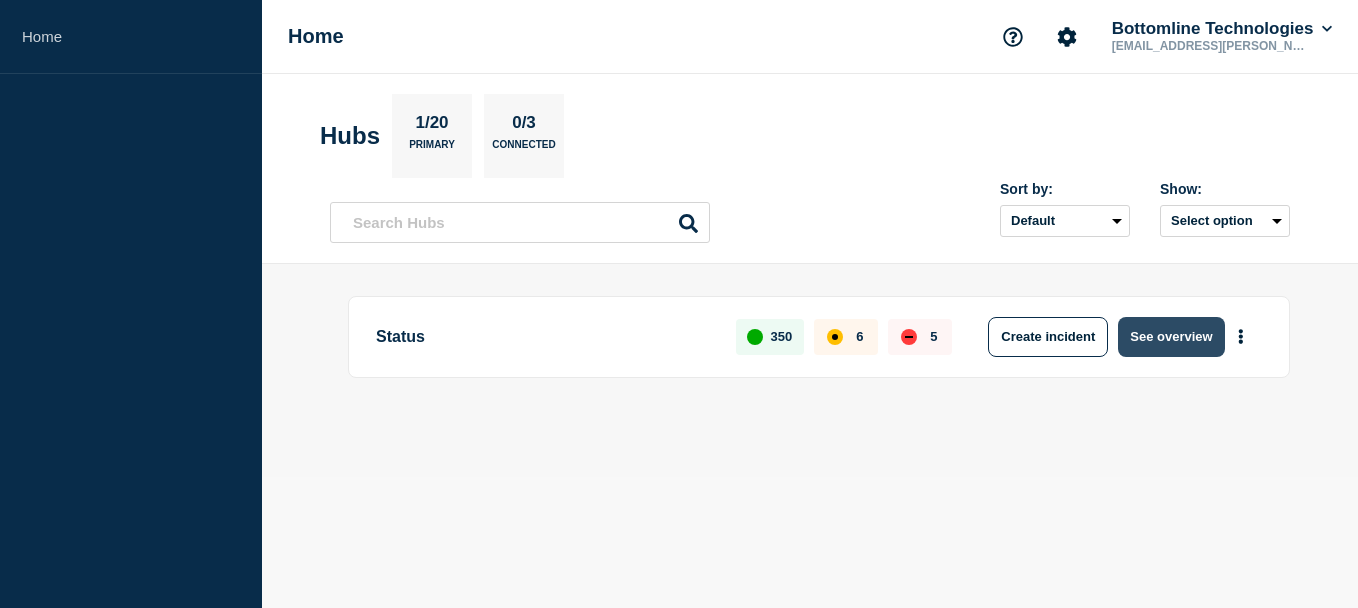 click on "See overview" at bounding box center [1171, 337] 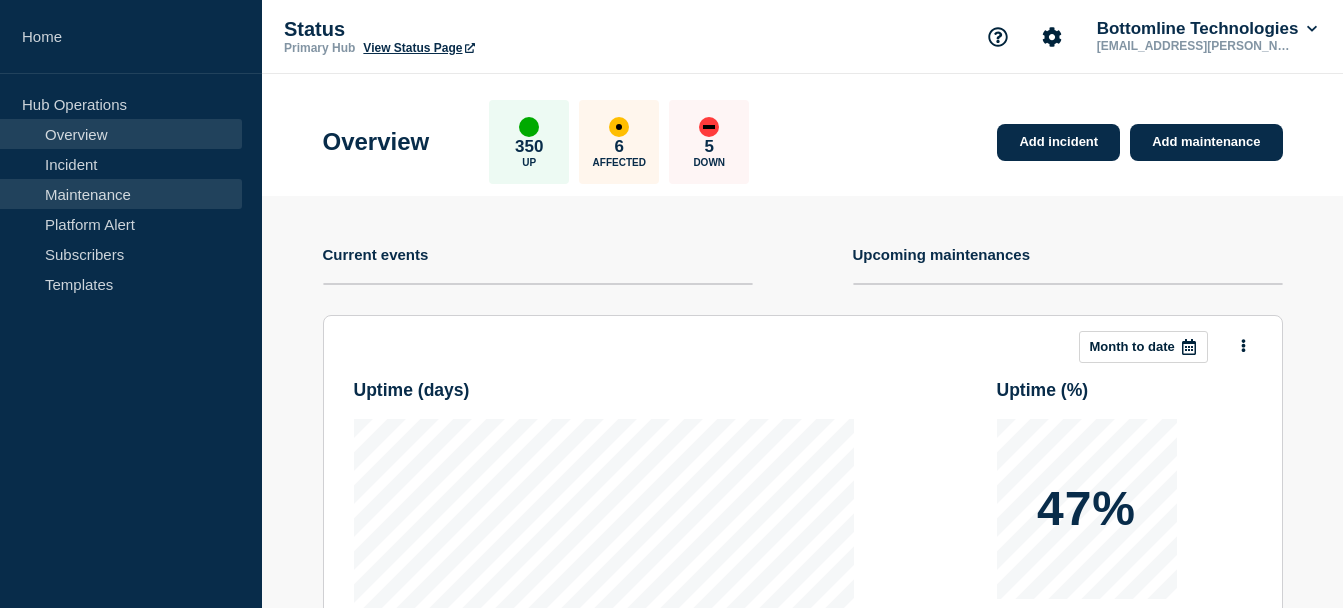 click on "Maintenance" at bounding box center (121, 194) 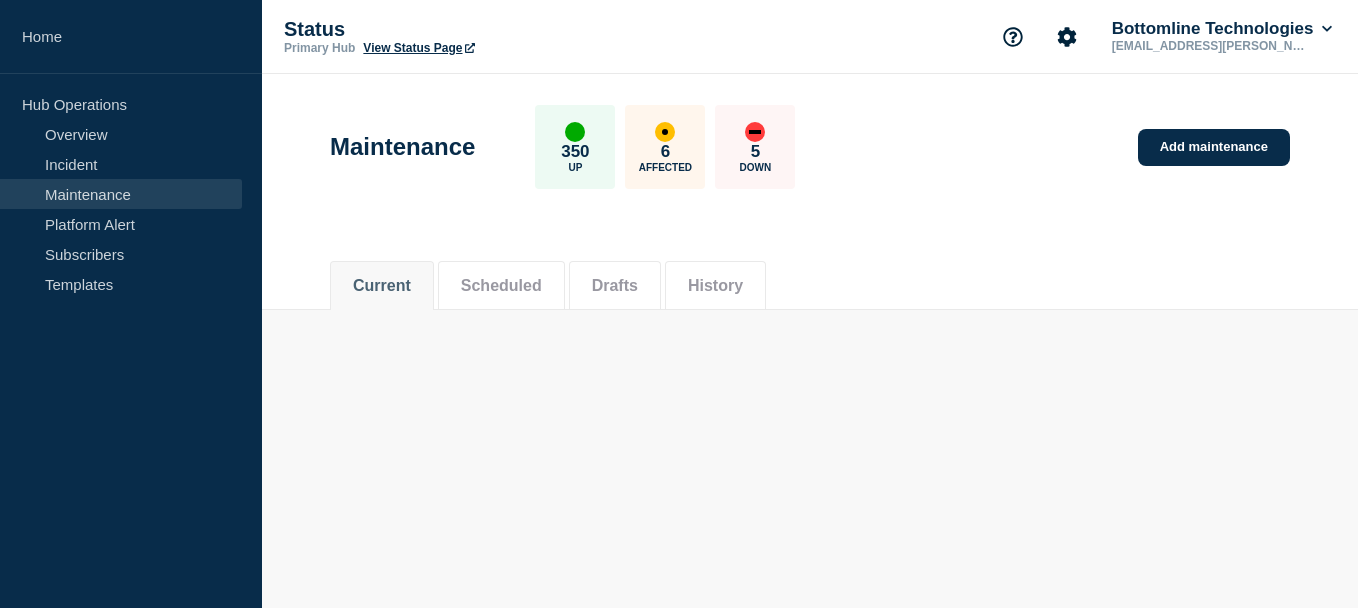 click on "Maintenance" at bounding box center (121, 194) 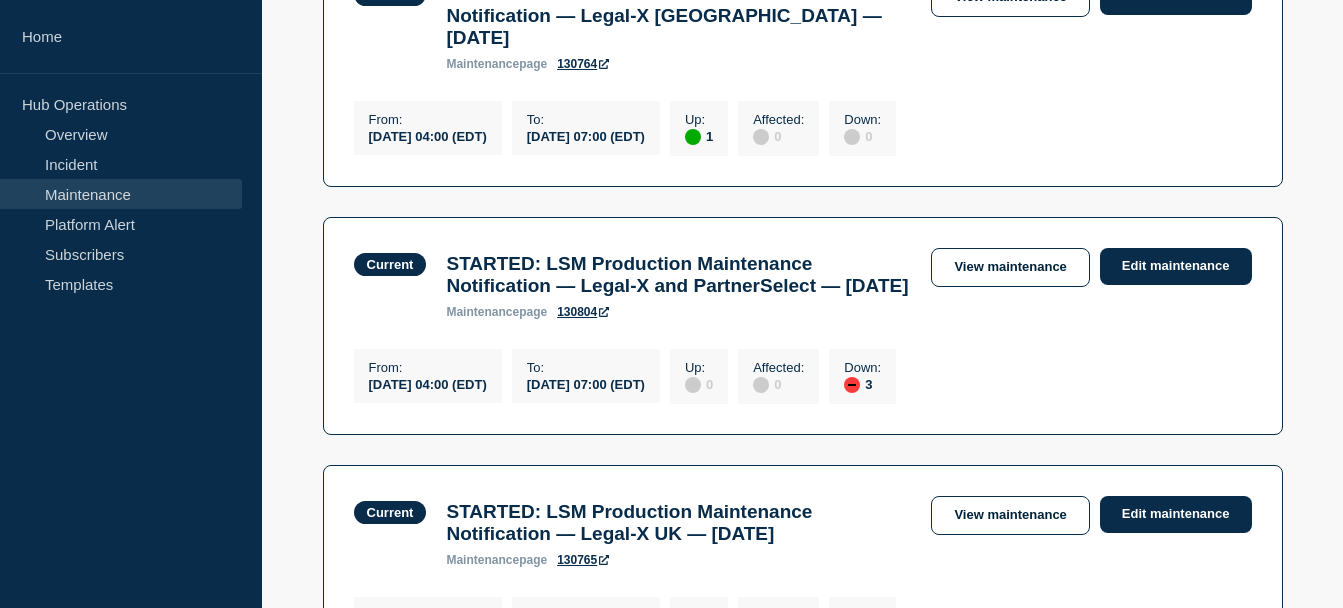 scroll, scrollTop: 718, scrollLeft: 0, axis: vertical 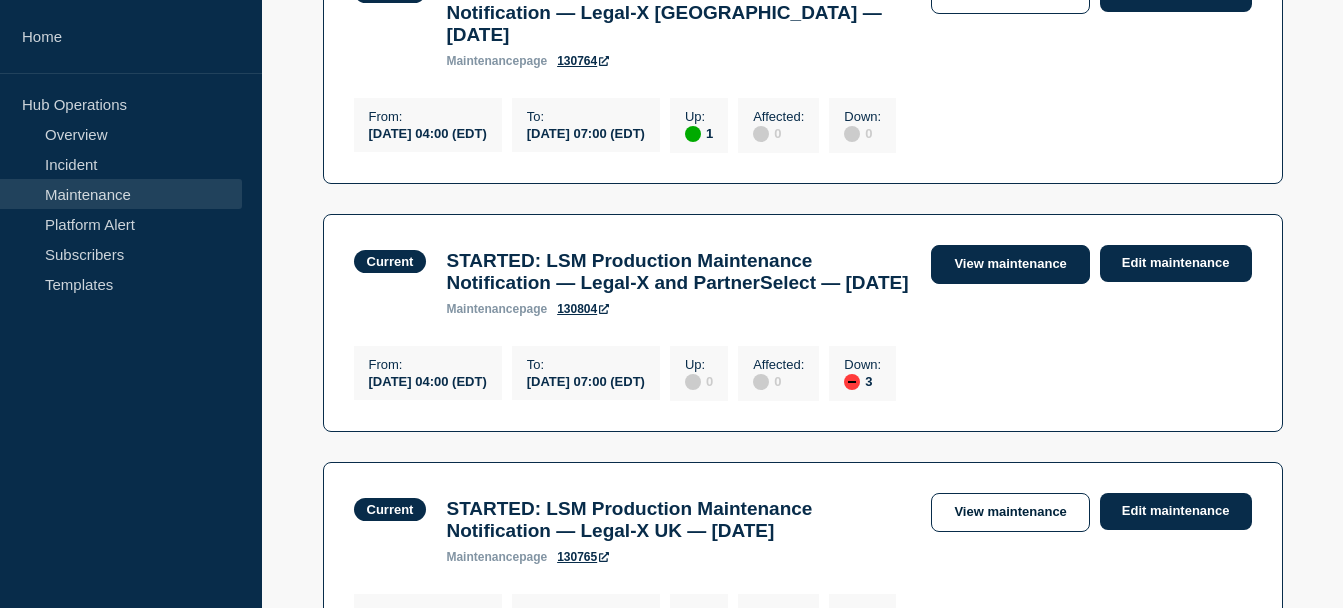 click on "View maintenance" at bounding box center [1010, 264] 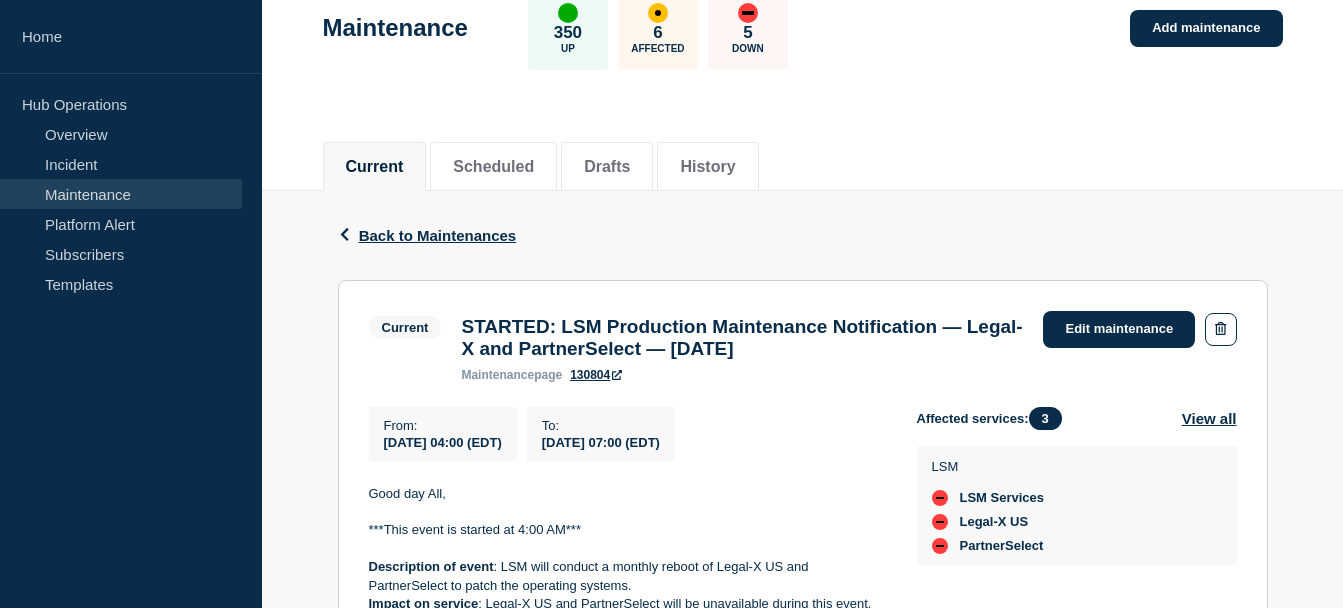 scroll, scrollTop: 143, scrollLeft: 0, axis: vertical 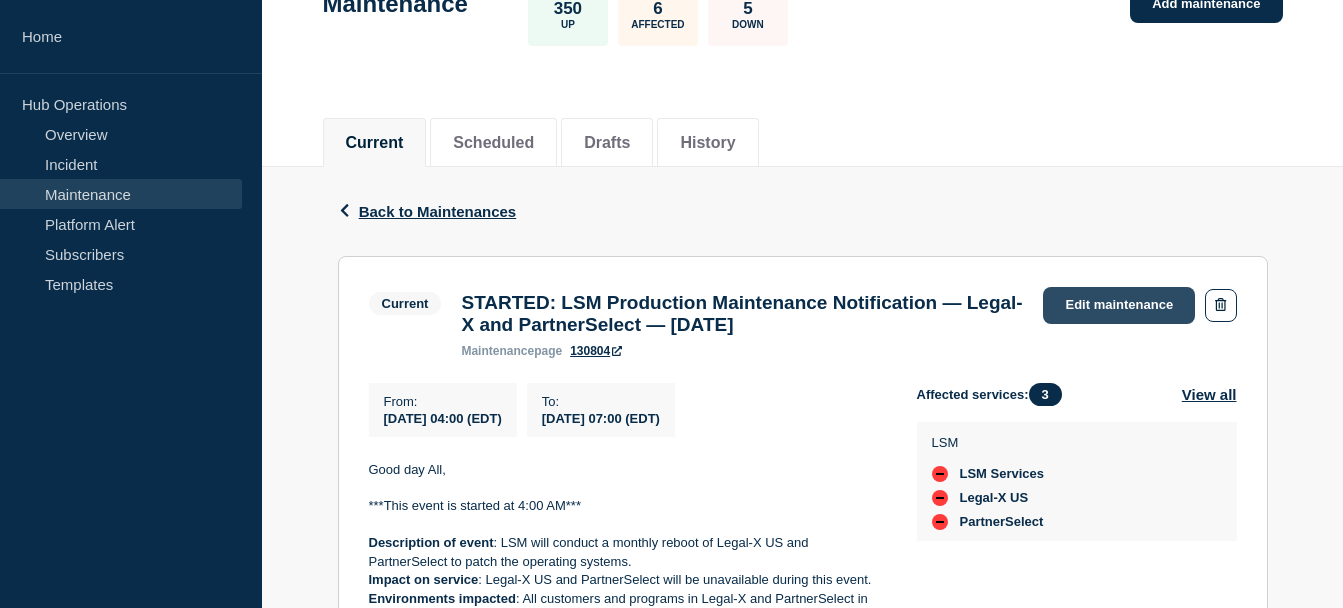 click on "Edit maintenance" 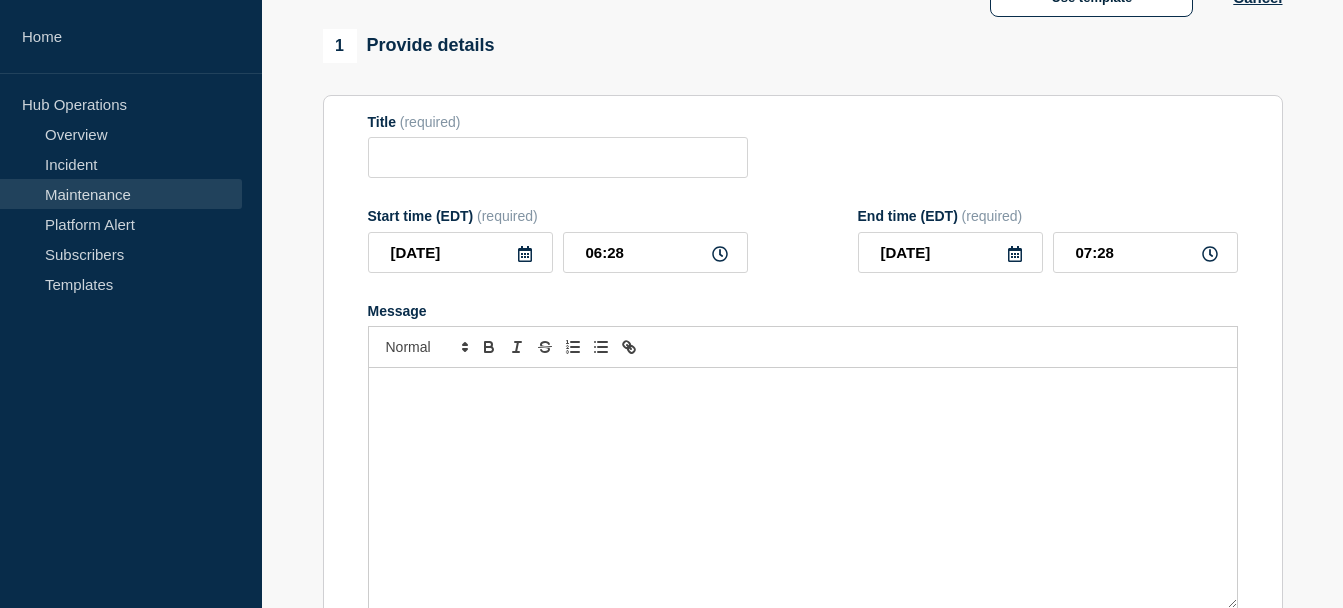 type on "STARTED: LSM Production Maintenance Notification — Legal-X and PartnerSelect — July 20, 2025" 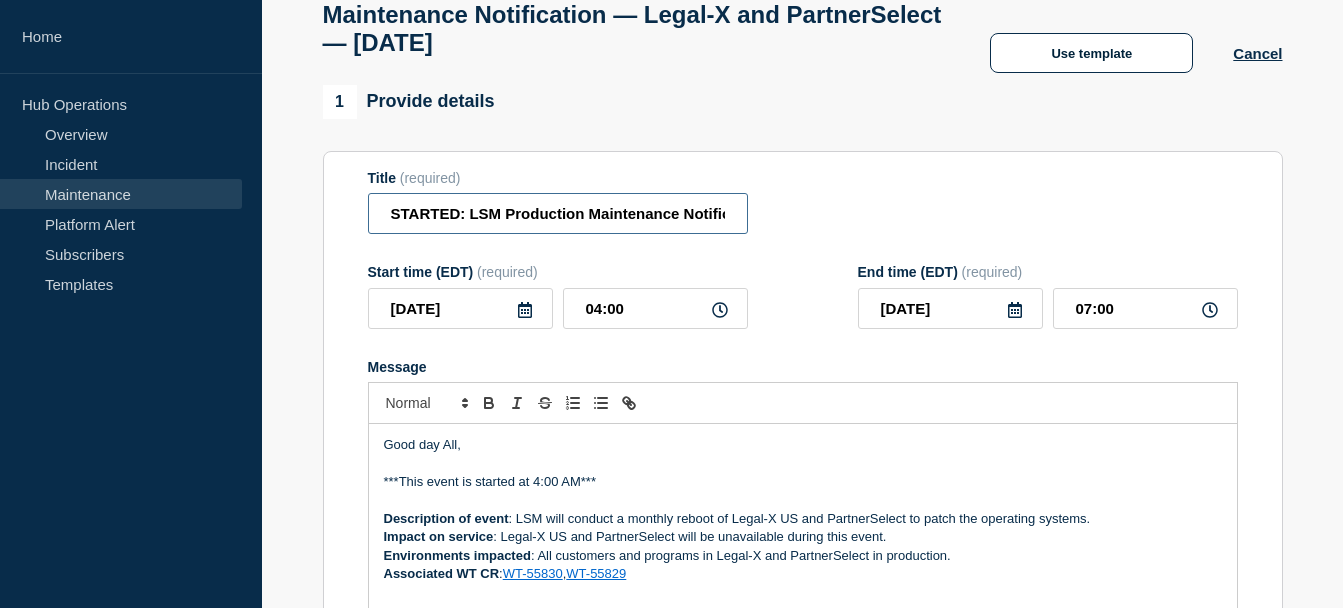 drag, startPoint x: 458, startPoint y: 228, endPoint x: 344, endPoint y: 218, distance: 114.43776 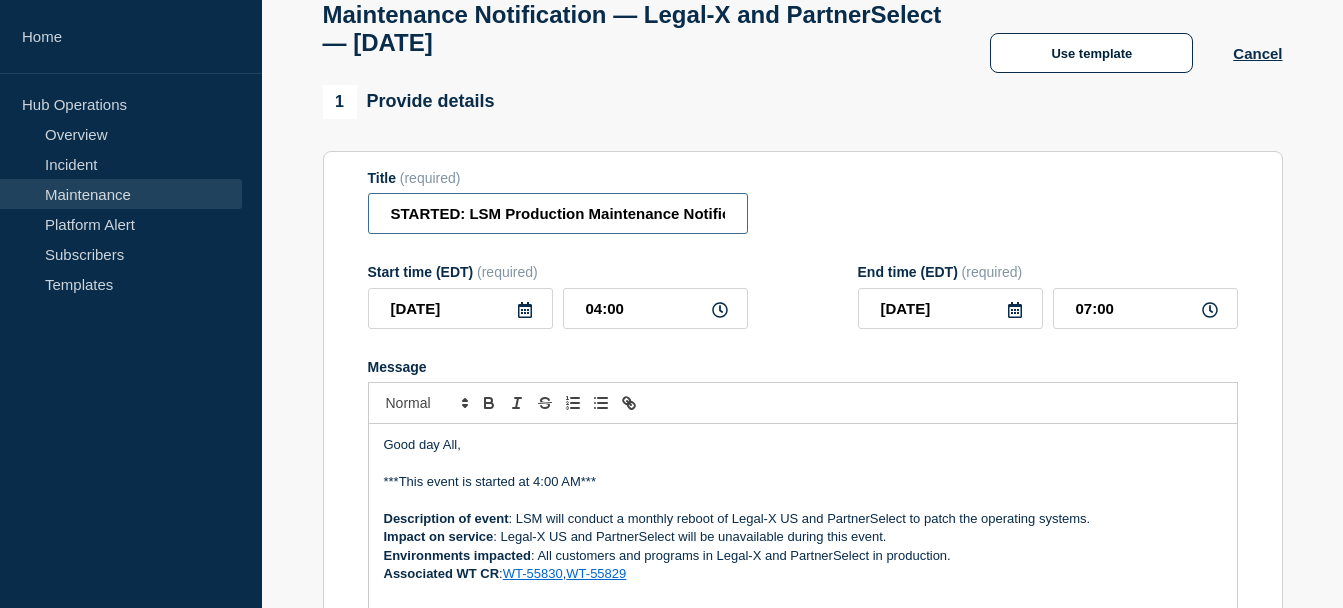click on "Title  (required) STARTED: LSM Production Maintenance Notification — Legal-X and PartnerSelect — July 20, 2025 Start time (EDT)  (required) 2025-07-20 04:00 End time (EDT)  (required) 2025-07-20 07:00 Message  Good day All, ***This event is started at 4:00 AM*** Description of event : LSM will conduct a monthly reboot of Legal-X US and PartnerSelect to patch the operating systems. Impact on service : Legal-X US and PartnerSelect will be unavailable during this event. Environments impacted : All customers and programs in Legal-X and PartnerSelect in production. Associated WT CR :  WT-55830 ,  WT-55829 Suppress automated incidents during maintenance" at bounding box center [803, 437] 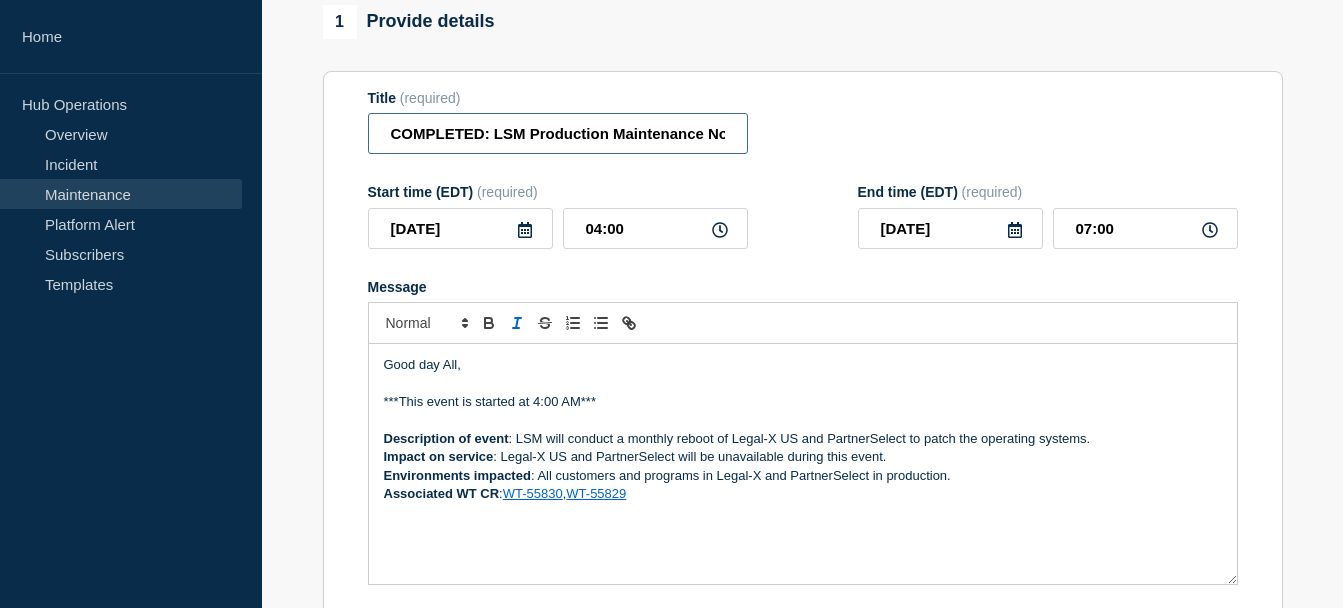scroll, scrollTop: 225, scrollLeft: 0, axis: vertical 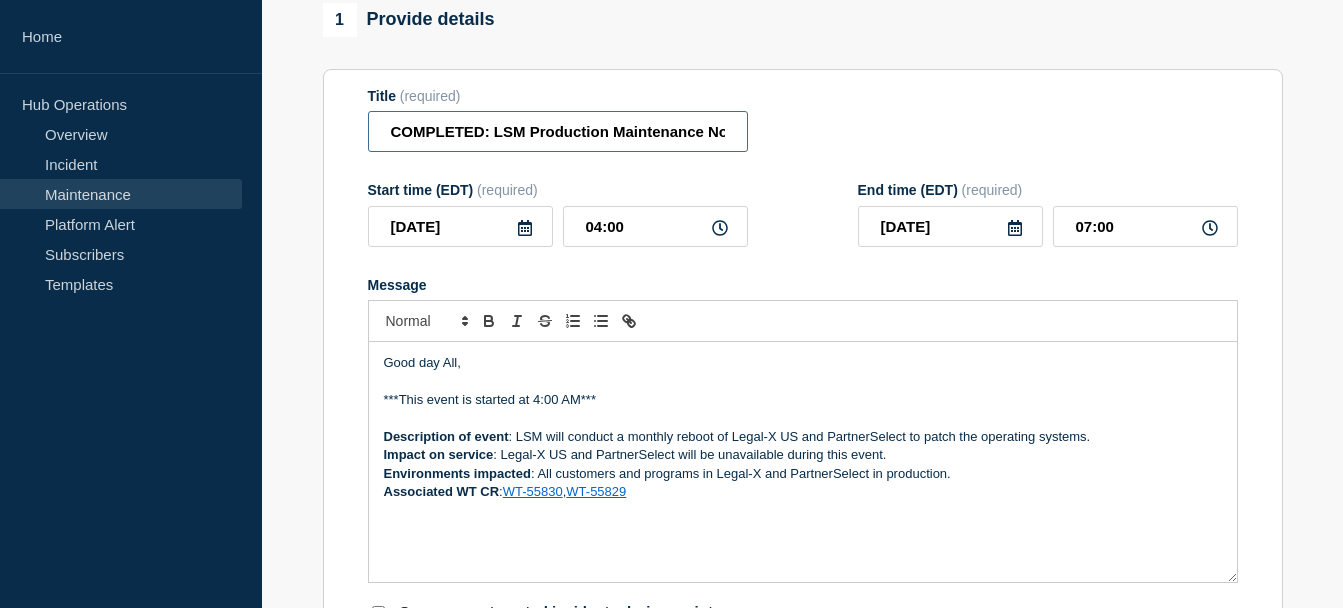 type on "COMPLETED: LSM Production Maintenance Notification — Legal-X and PartnerSelect — [DATE]" 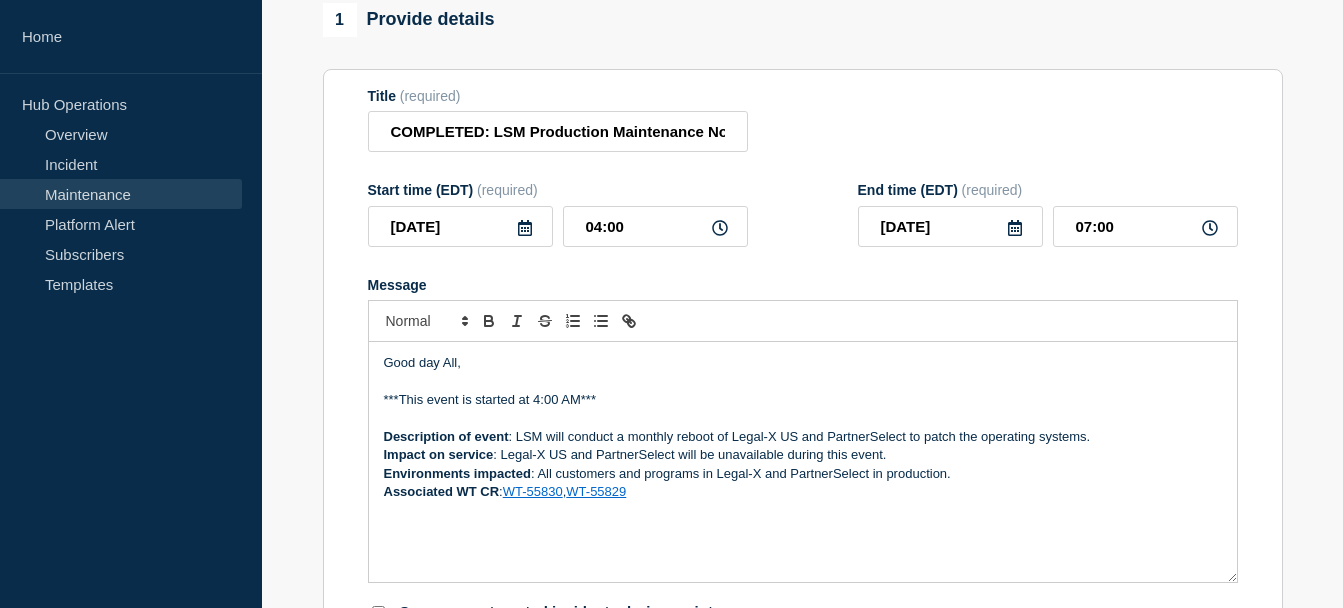 click on "***This event is started at 4:00 AM***" at bounding box center [803, 400] 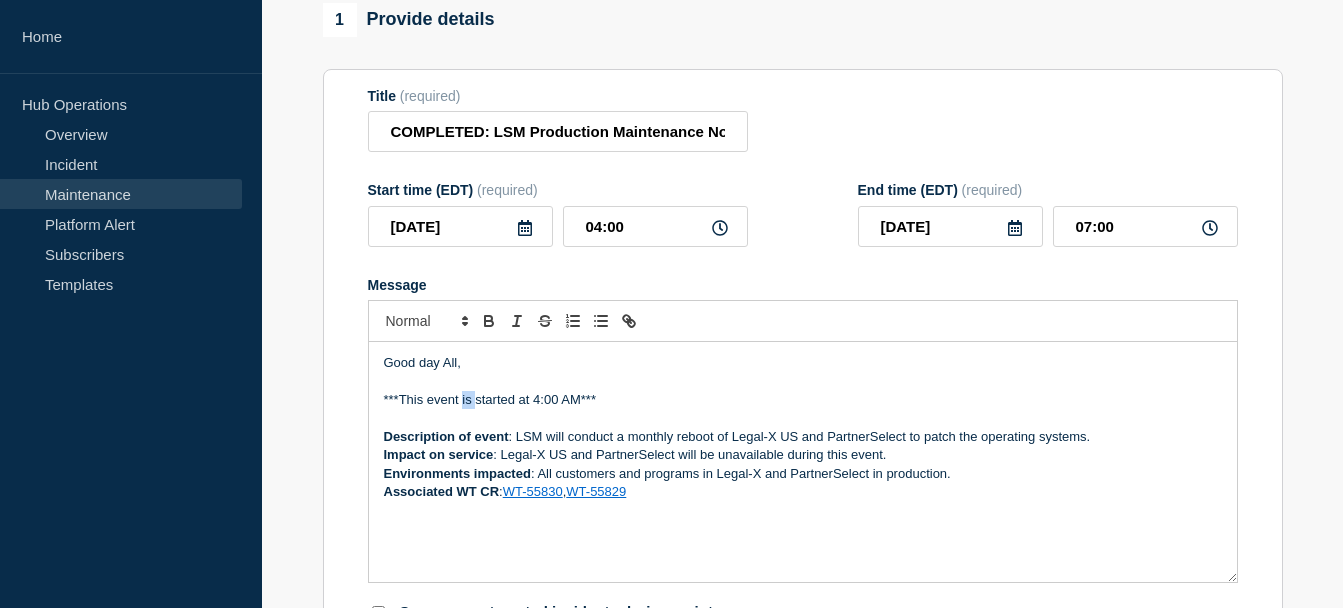 click on "***This event is started at 4:00 AM***" at bounding box center [803, 400] 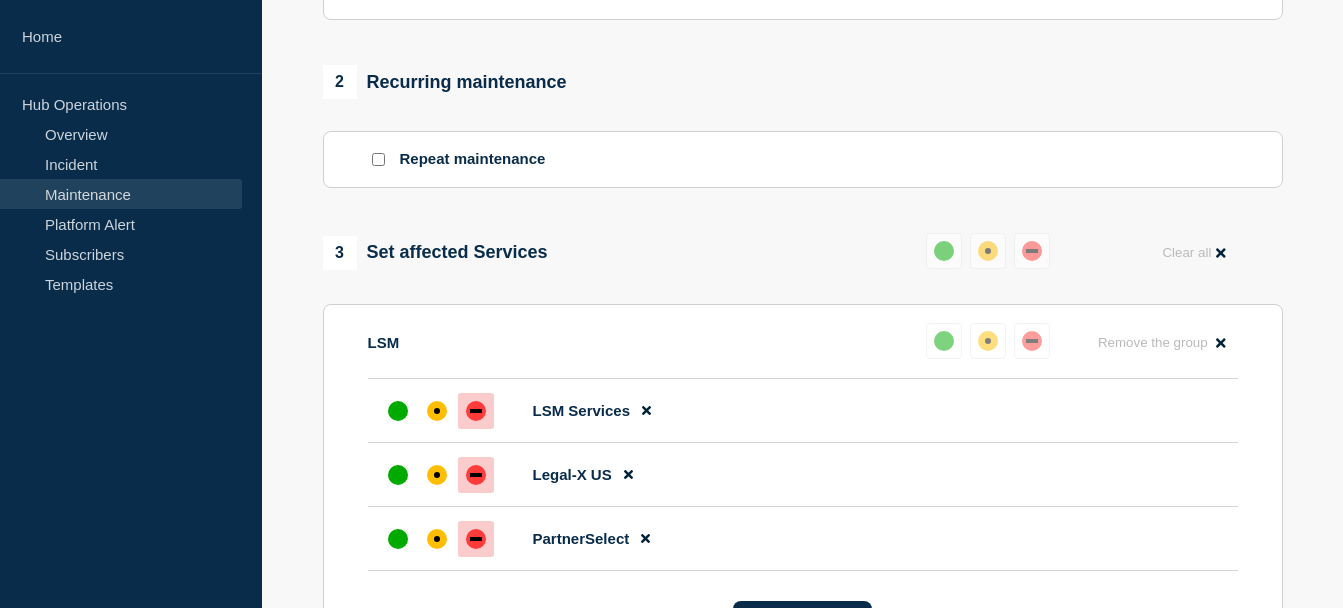 scroll, scrollTop: 928, scrollLeft: 0, axis: vertical 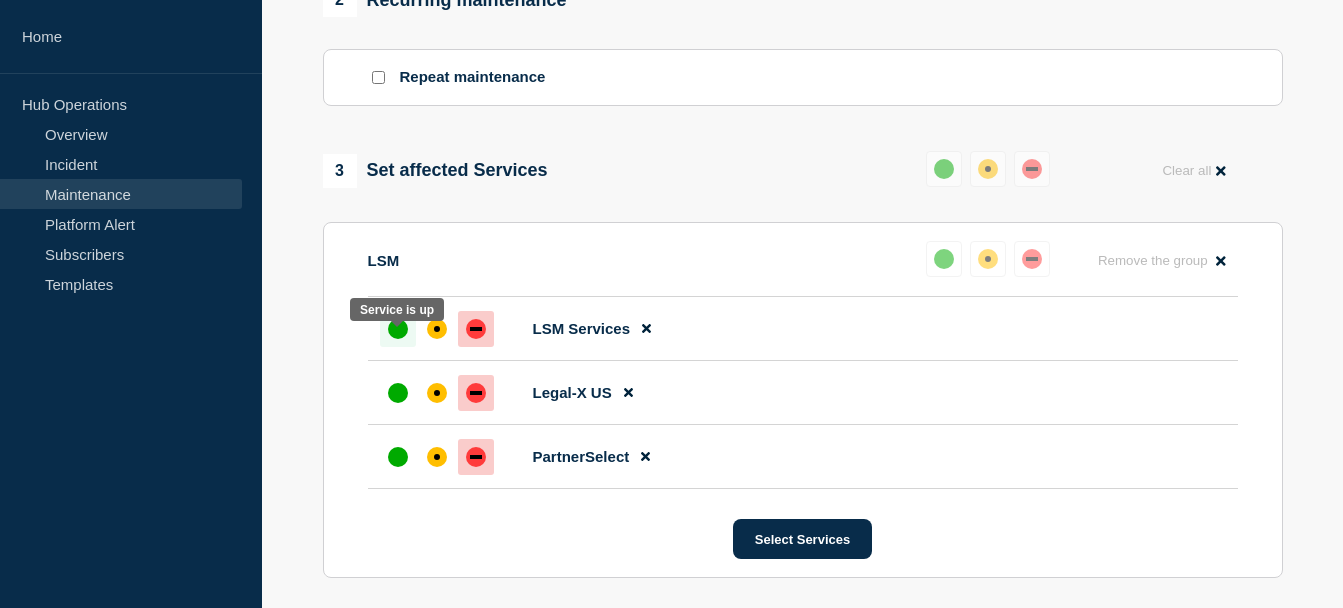 click at bounding box center [398, 329] 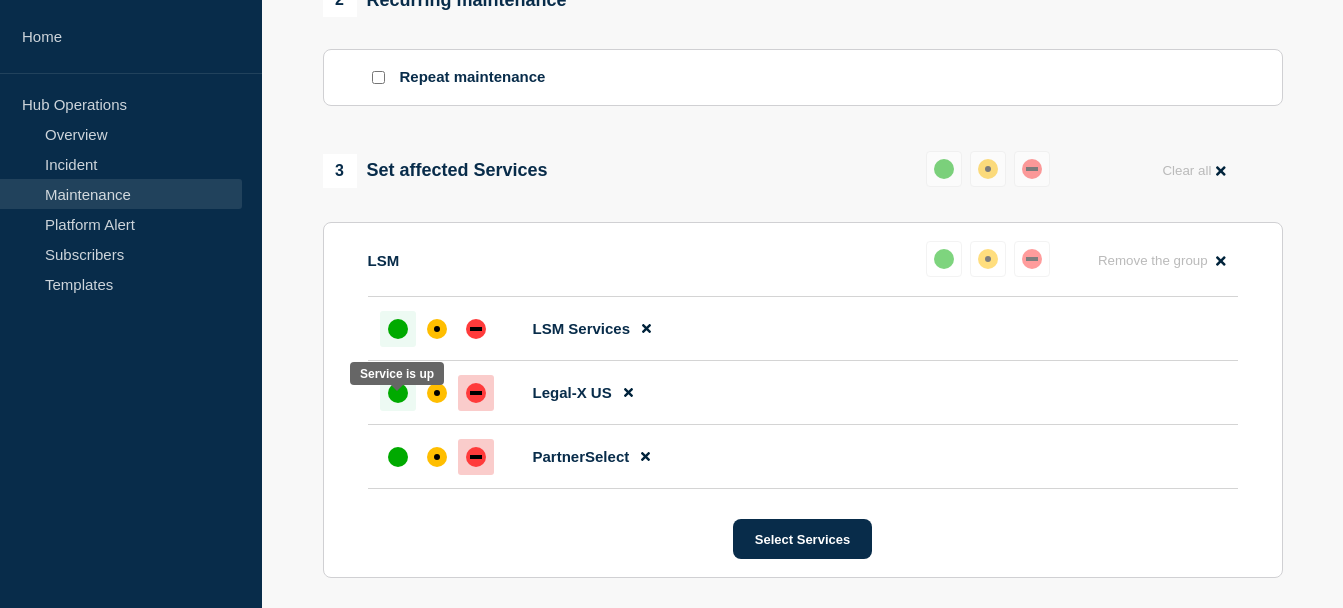 click at bounding box center (398, 393) 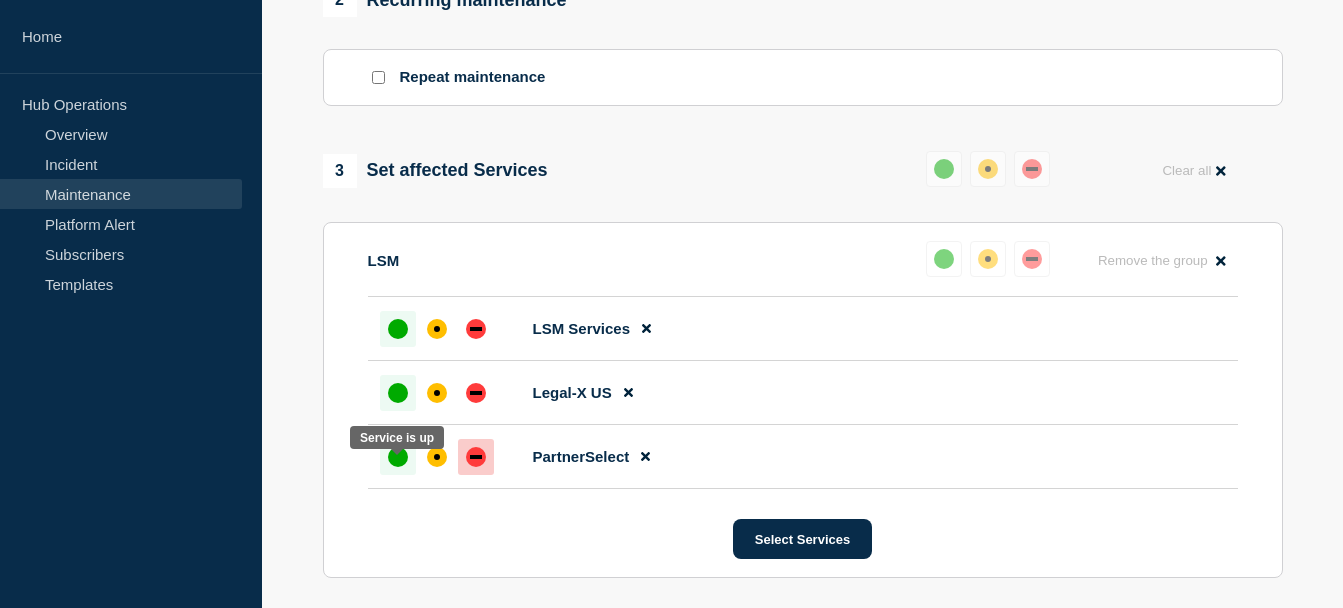click at bounding box center (398, 457) 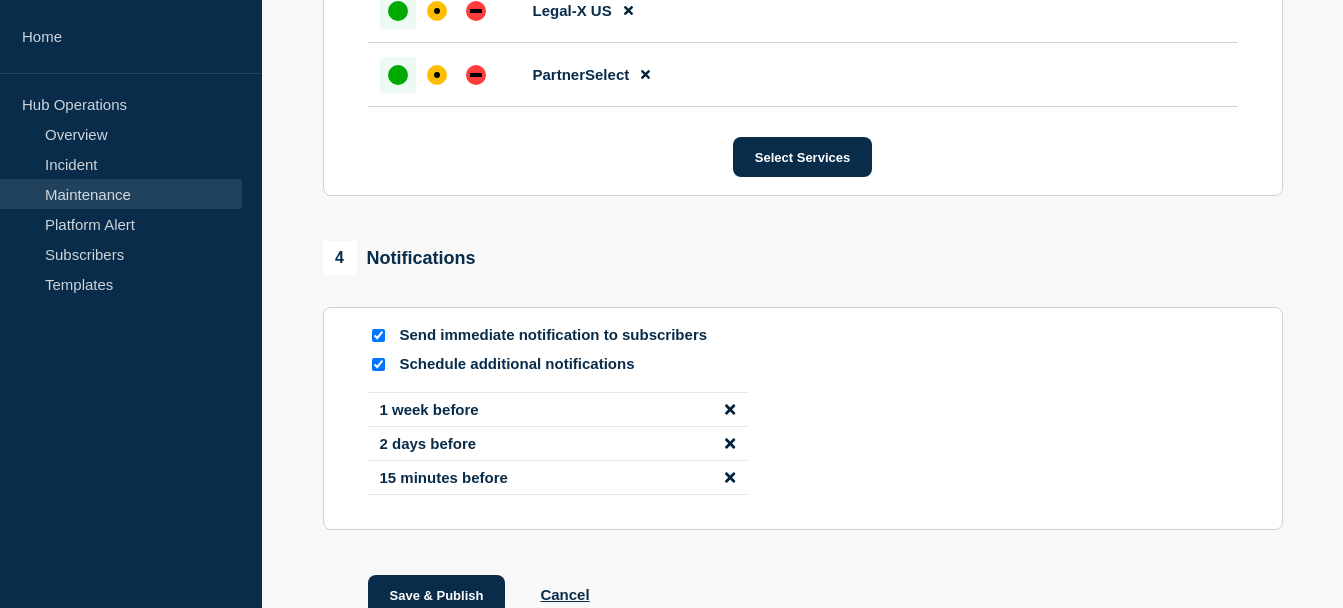 scroll, scrollTop: 1462, scrollLeft: 0, axis: vertical 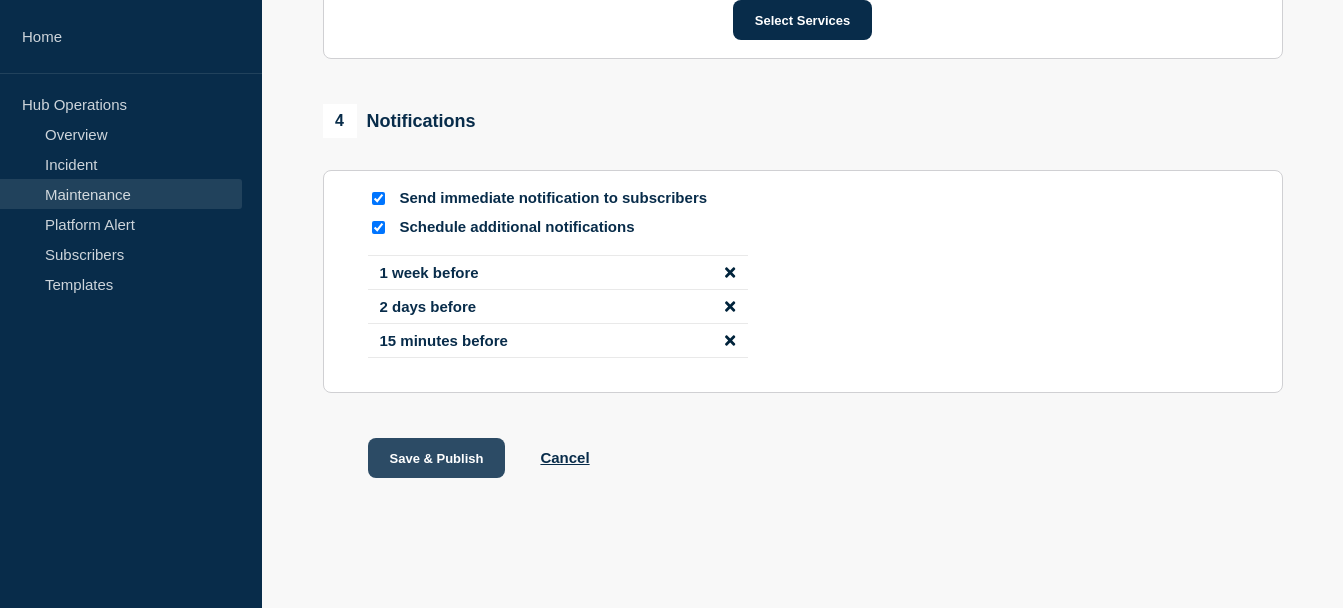click on "Save & Publish" at bounding box center (437, 458) 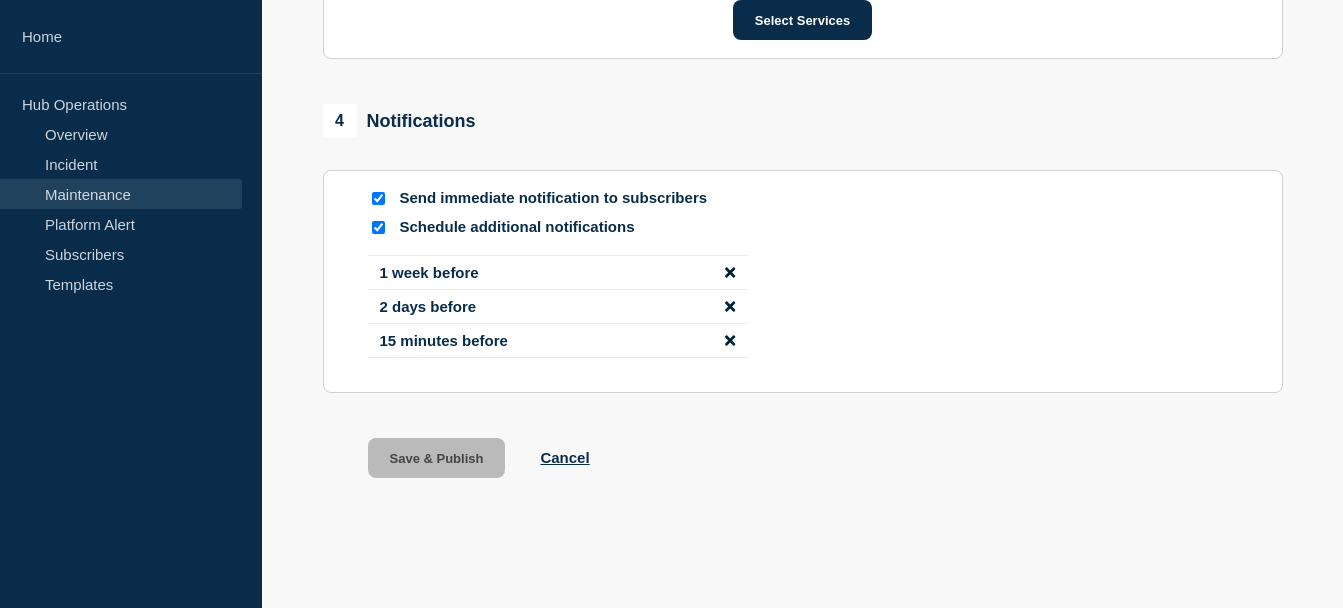 scroll, scrollTop: 0, scrollLeft: 0, axis: both 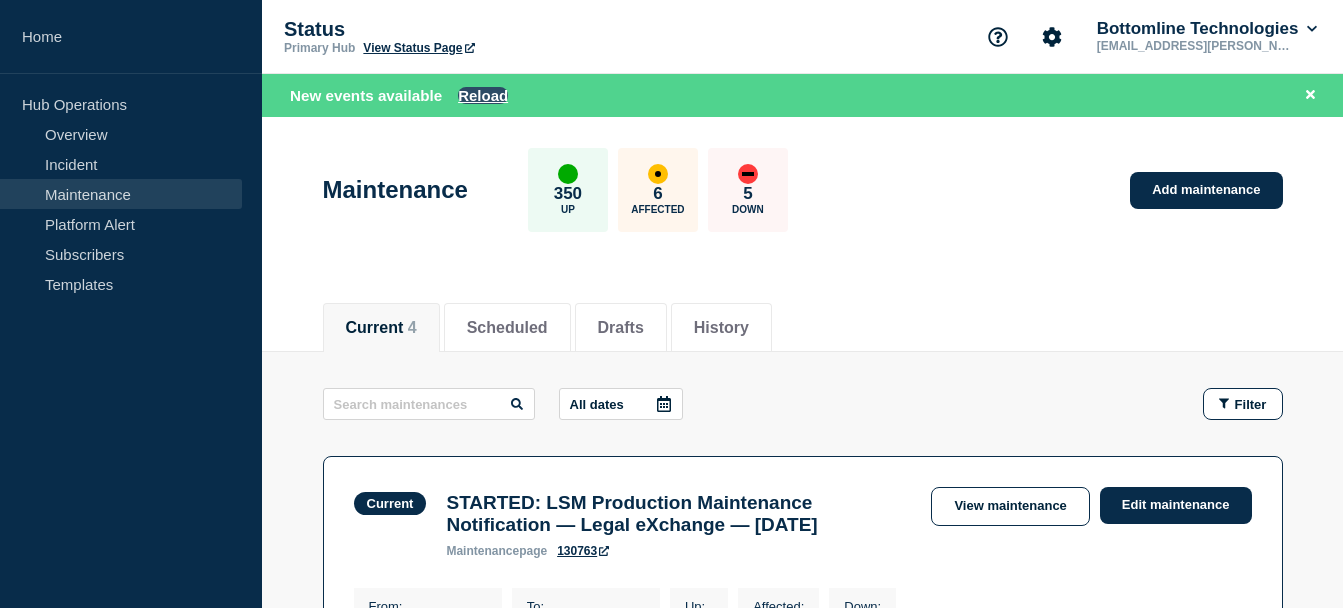 click on "Reload" at bounding box center [483, 95] 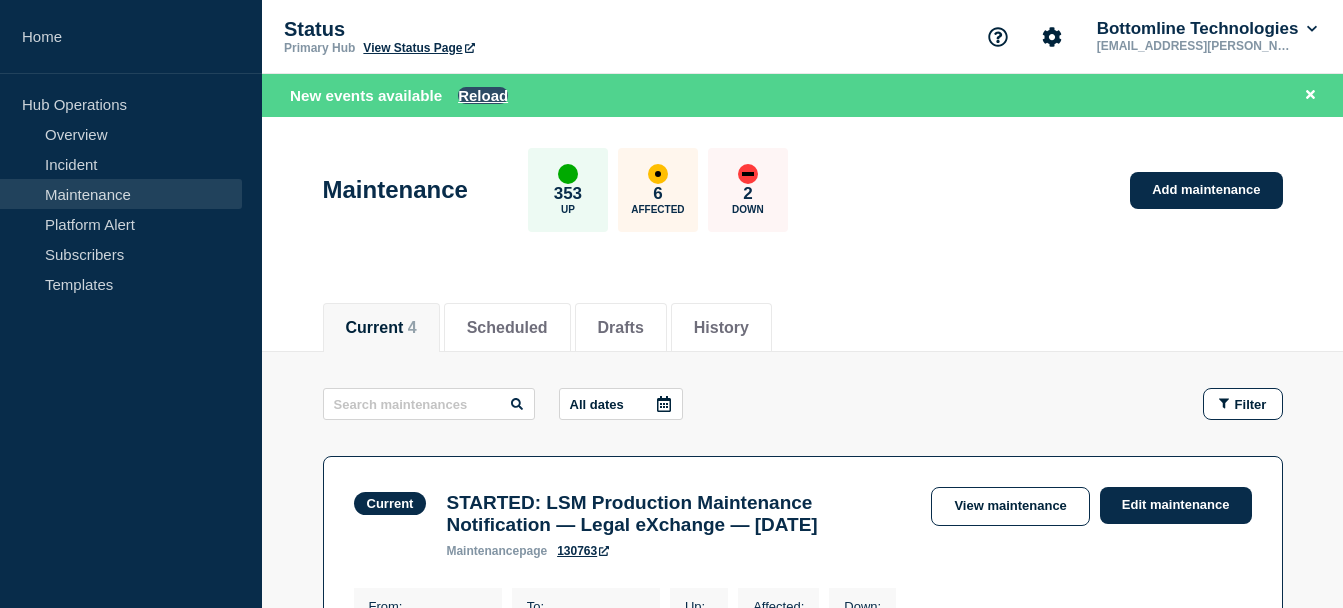 click on "Reload" at bounding box center [483, 95] 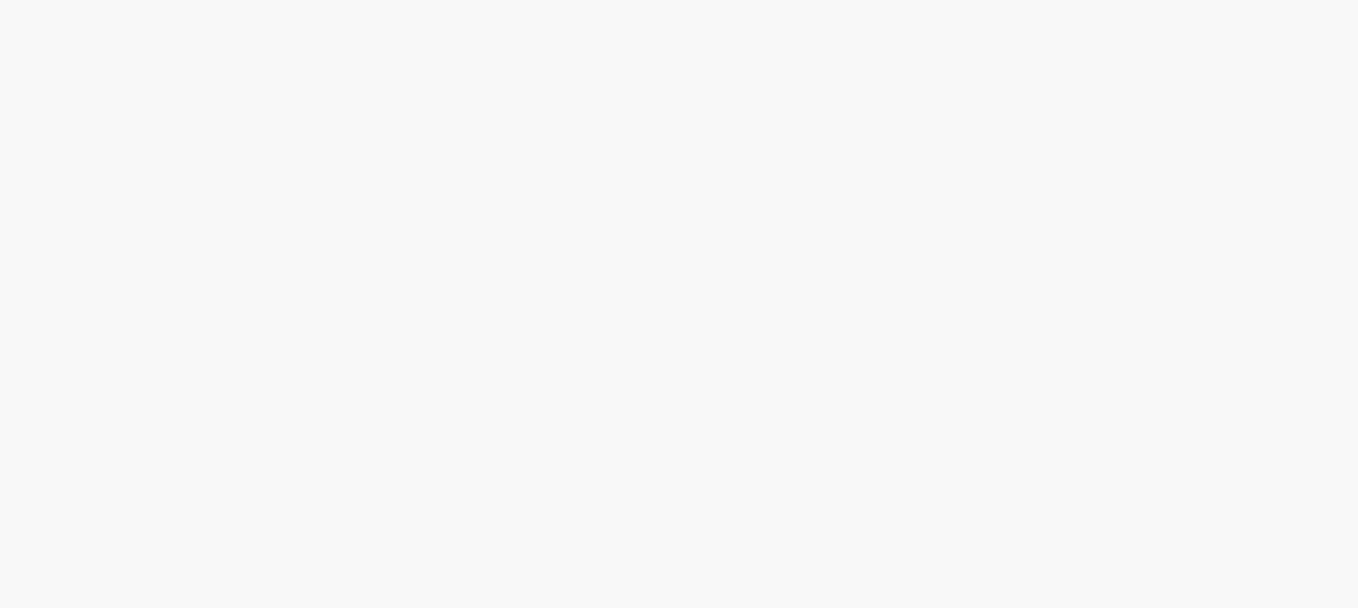 scroll, scrollTop: 0, scrollLeft: 0, axis: both 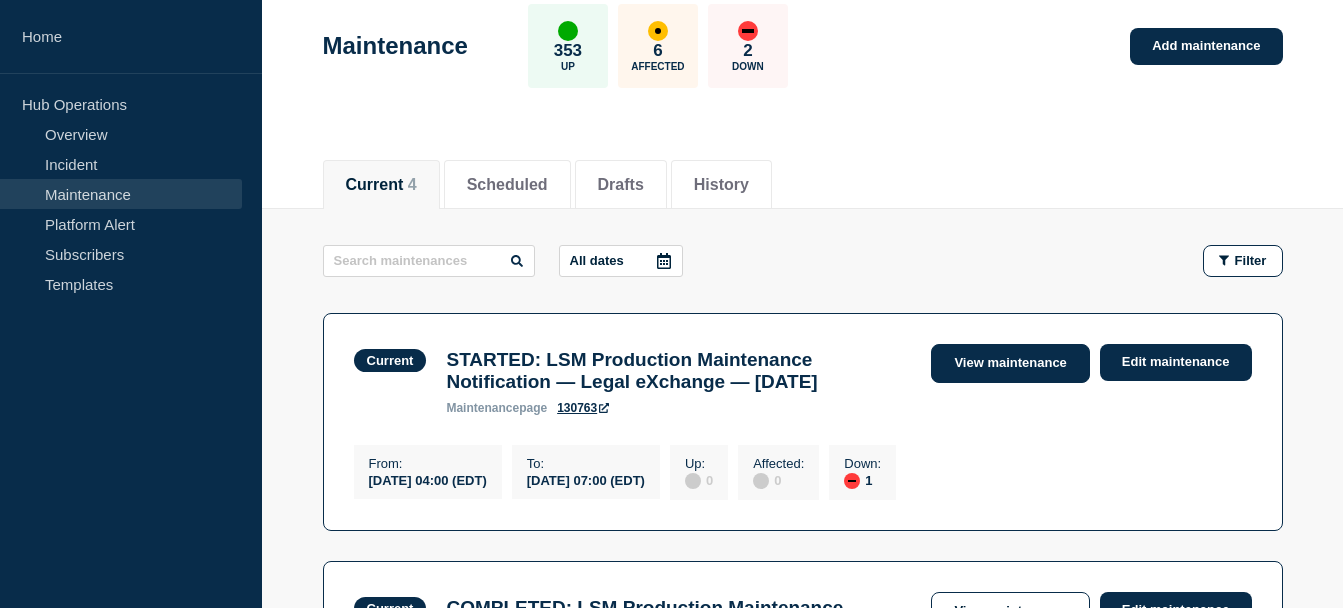 click on "View maintenance" at bounding box center [1010, 363] 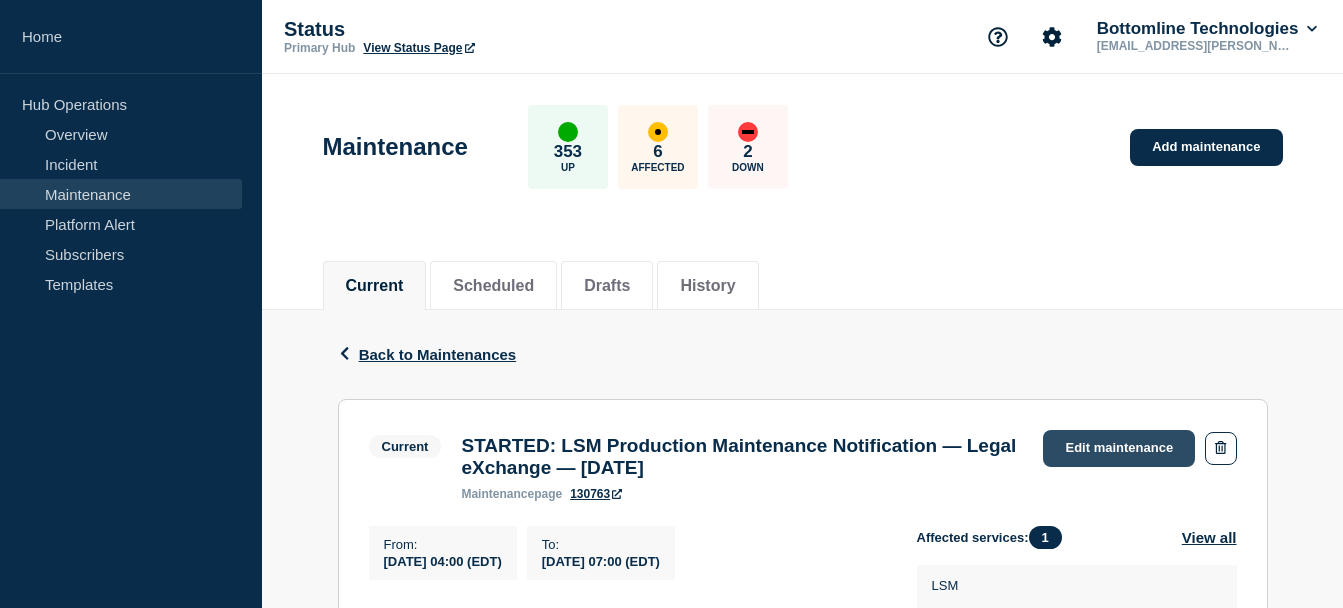 click on "Edit maintenance" 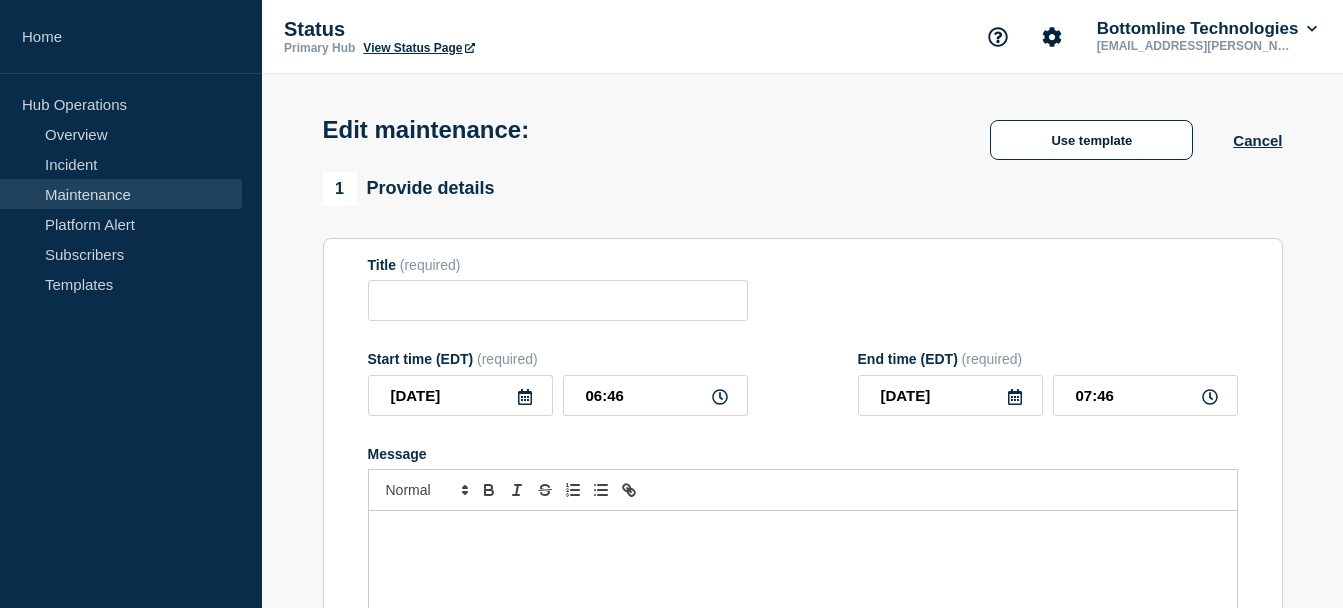 type on "STARTED: LSM Production Maintenance Notification — Legal eXchange — [DATE]" 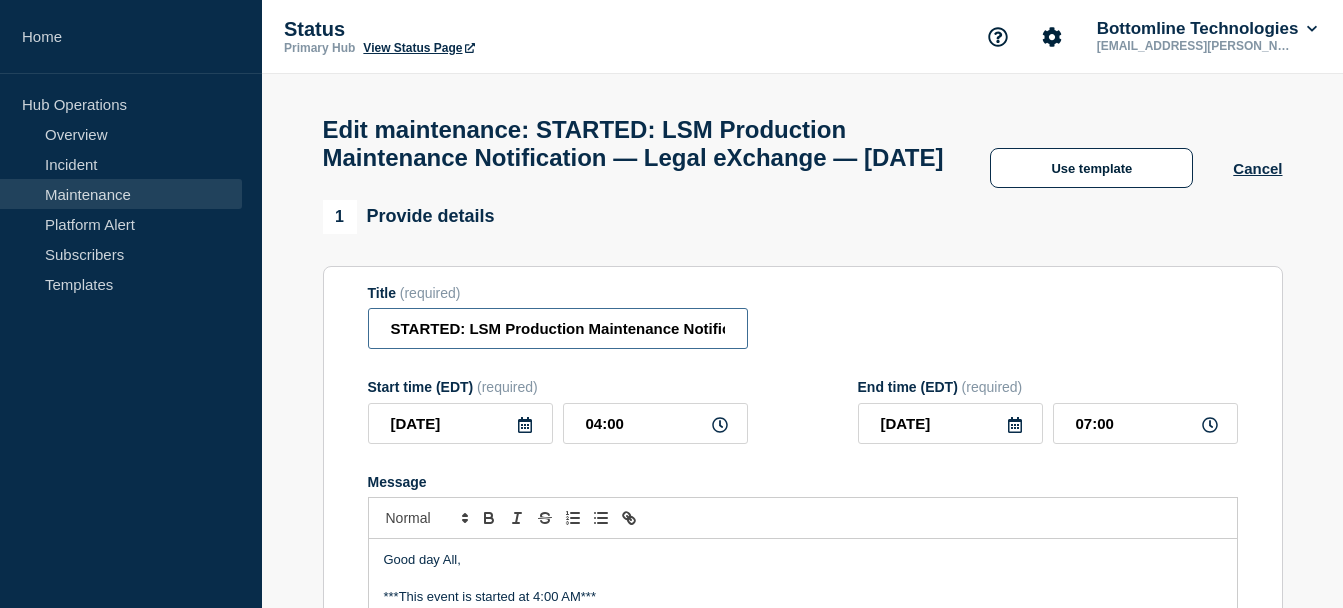 drag, startPoint x: 460, startPoint y: 373, endPoint x: 361, endPoint y: 383, distance: 99.50377 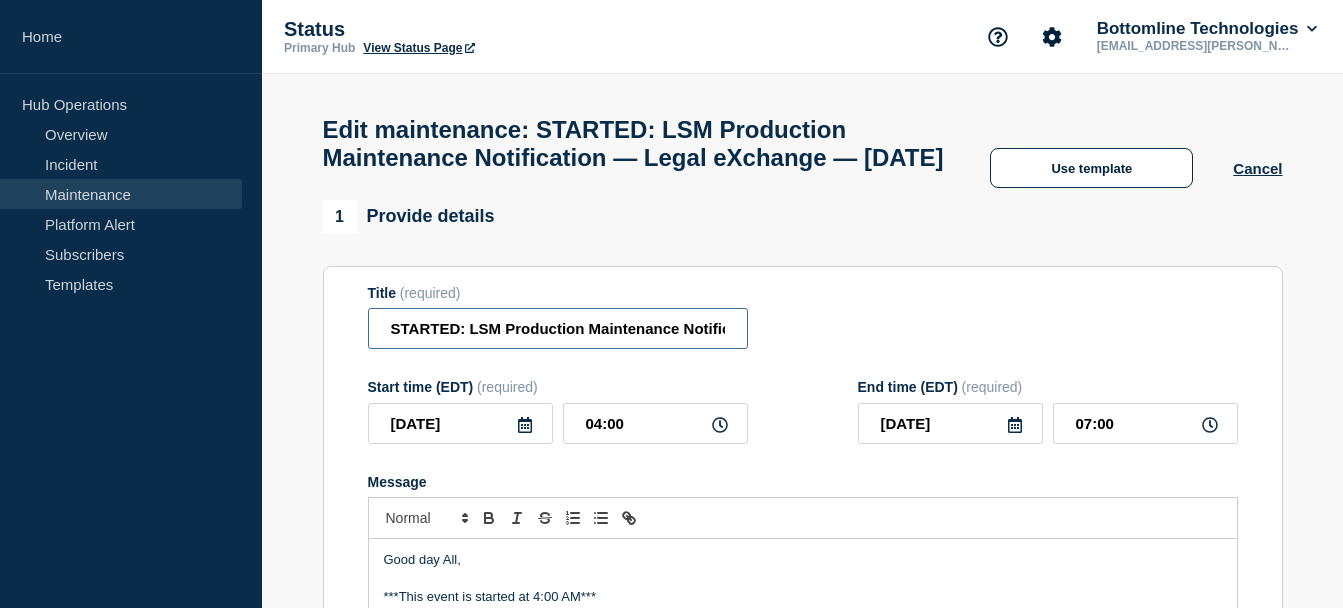 click on "Title  (required) STARTED: LSM Production Maintenance Notification — Legal eXchange — July 20, 2025 Start time (EDT)  (required) 2025-07-20 04:00 End time (EDT)  (required) 2025-07-20 07:00 Message  Good day All, ***This event is started at 4:00 AM*** Description of event : LSM will conduct a monthly reboot of Legal eXchange to patch the operating systems. Impact on service : Legal eXchange will be unavailable during this event. Environments impacted : All customers and programs in Legal eXchange in production. Associated WT CR :  WT-55831 Suppress automated incidents during maintenance" at bounding box center (803, 552) 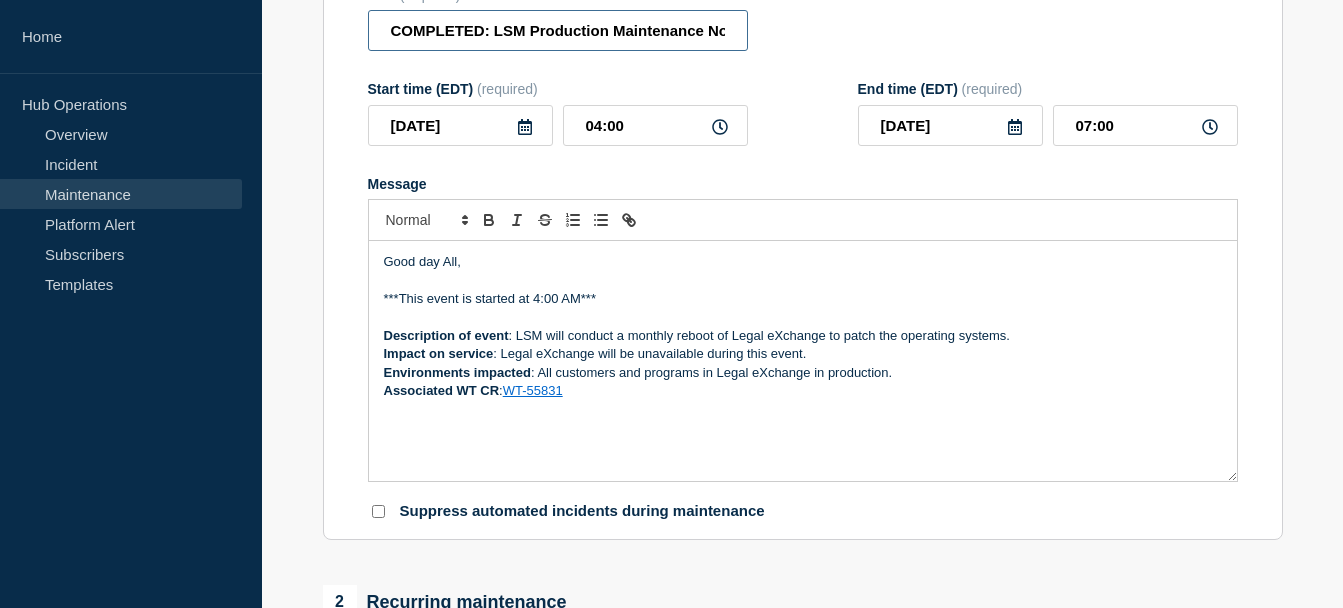 scroll, scrollTop: 301, scrollLeft: 0, axis: vertical 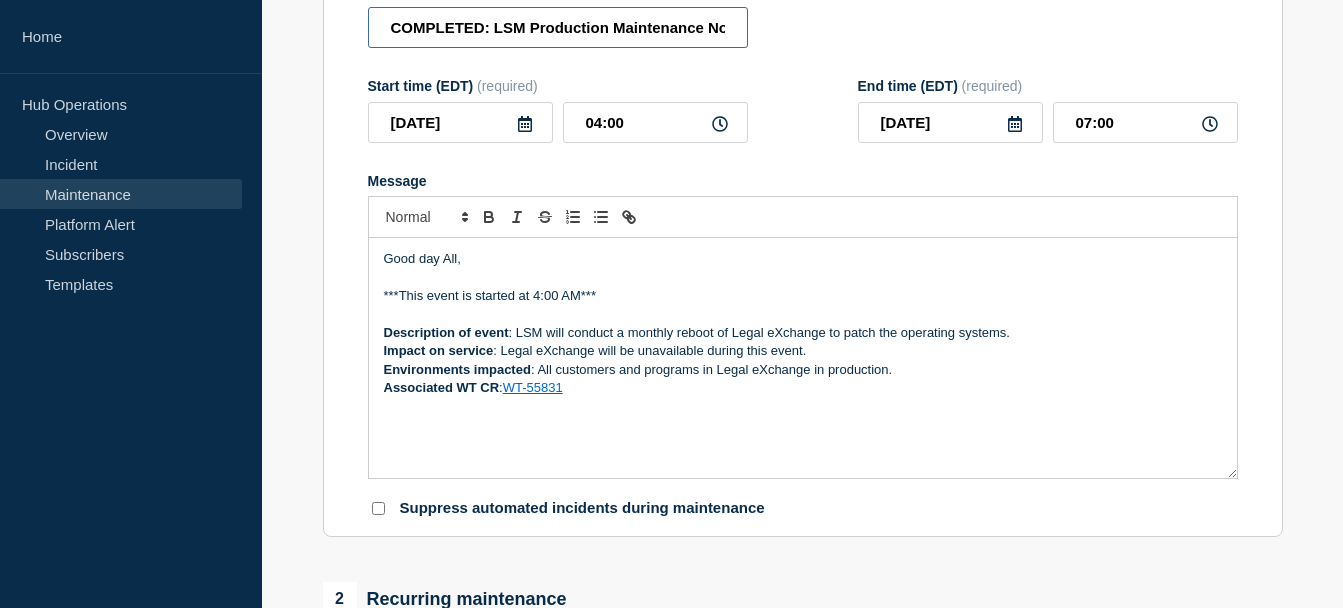type on "COMPLETED: LSM Production Maintenance Notification — Legal eXchange — July 20, 2025" 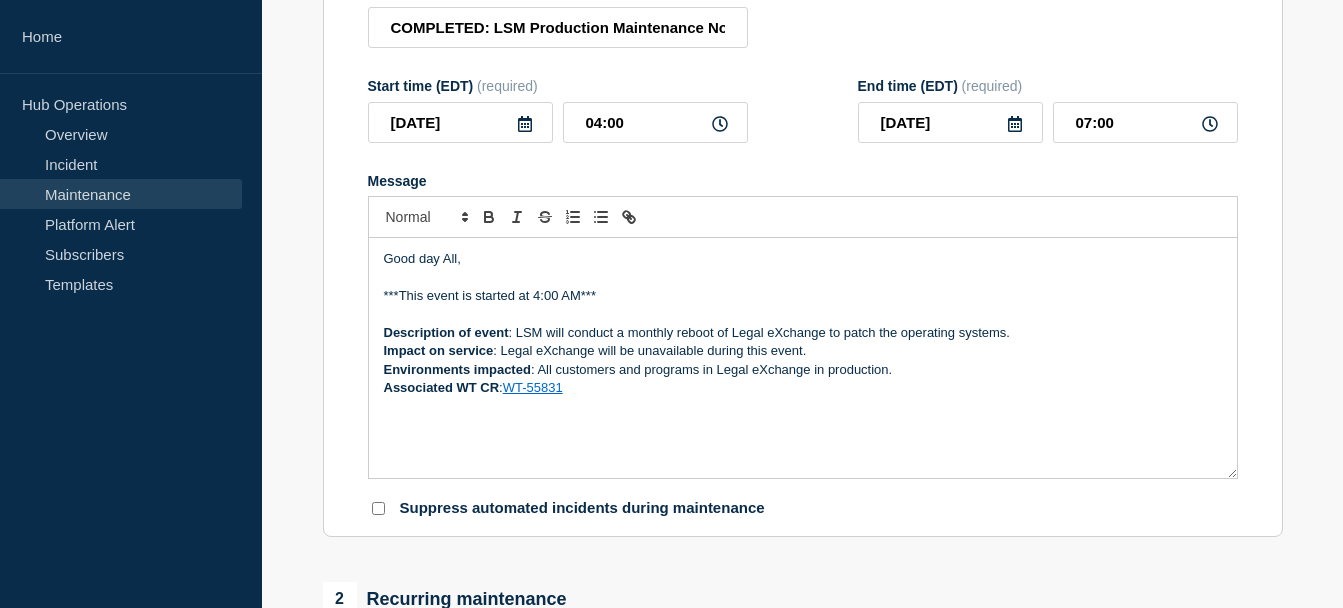 click on "***This event is started at 4:00 AM***" at bounding box center [803, 296] 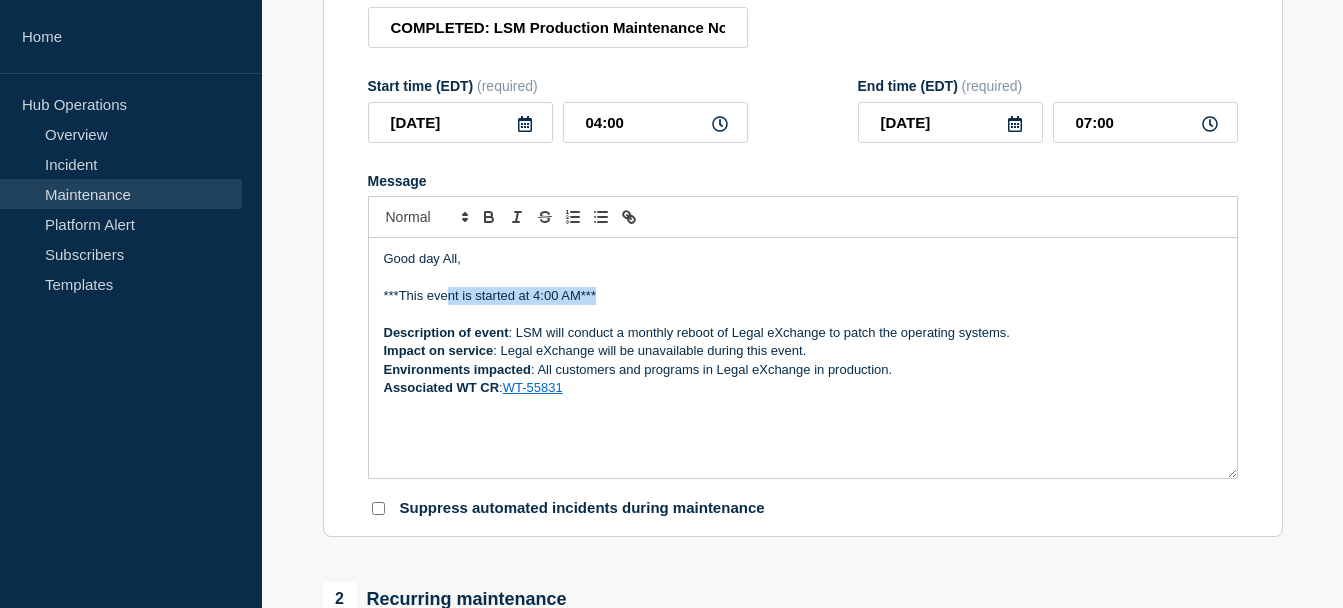 drag, startPoint x: 621, startPoint y: 339, endPoint x: 533, endPoint y: 325, distance: 89.106674 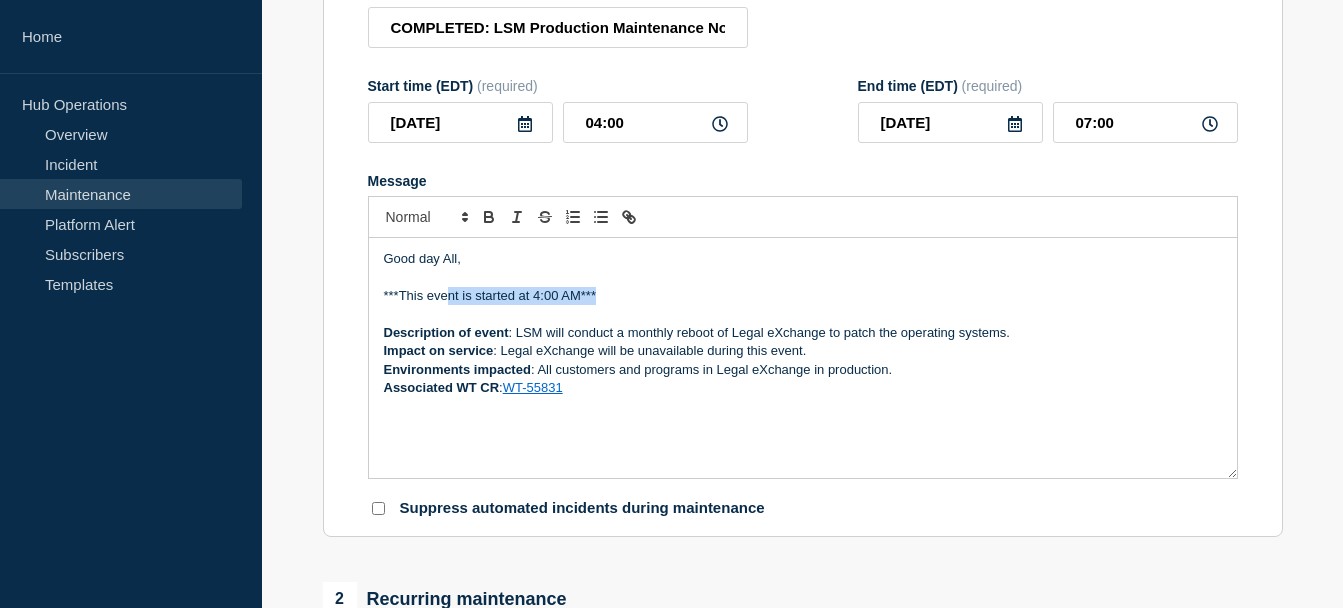click on "Good day All, ***This event is started at 4:00 AM*** Description of event : LSM will conduct a monthly reboot of Legal eXchange to patch the operating systems. Impact on service : Legal eXchange will be unavailable during this event. Environments impacted : All customers and programs in Legal eXchange in production. Associated WT CR :  WT-55831" at bounding box center (803, 358) 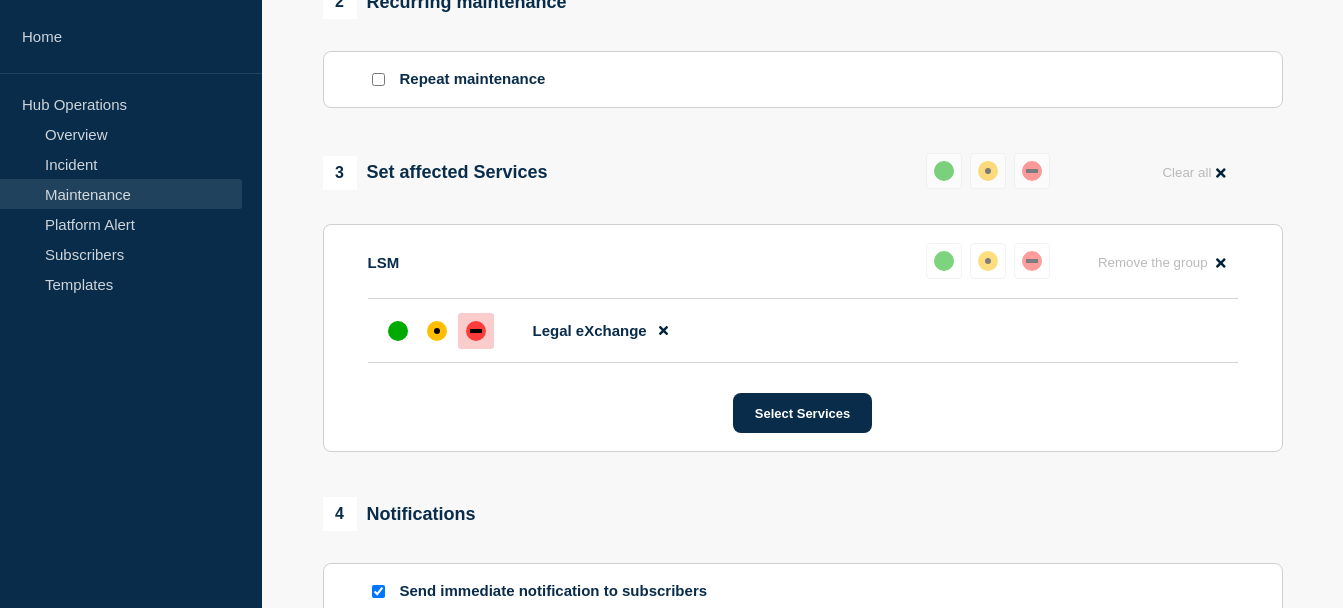 scroll, scrollTop: 974, scrollLeft: 0, axis: vertical 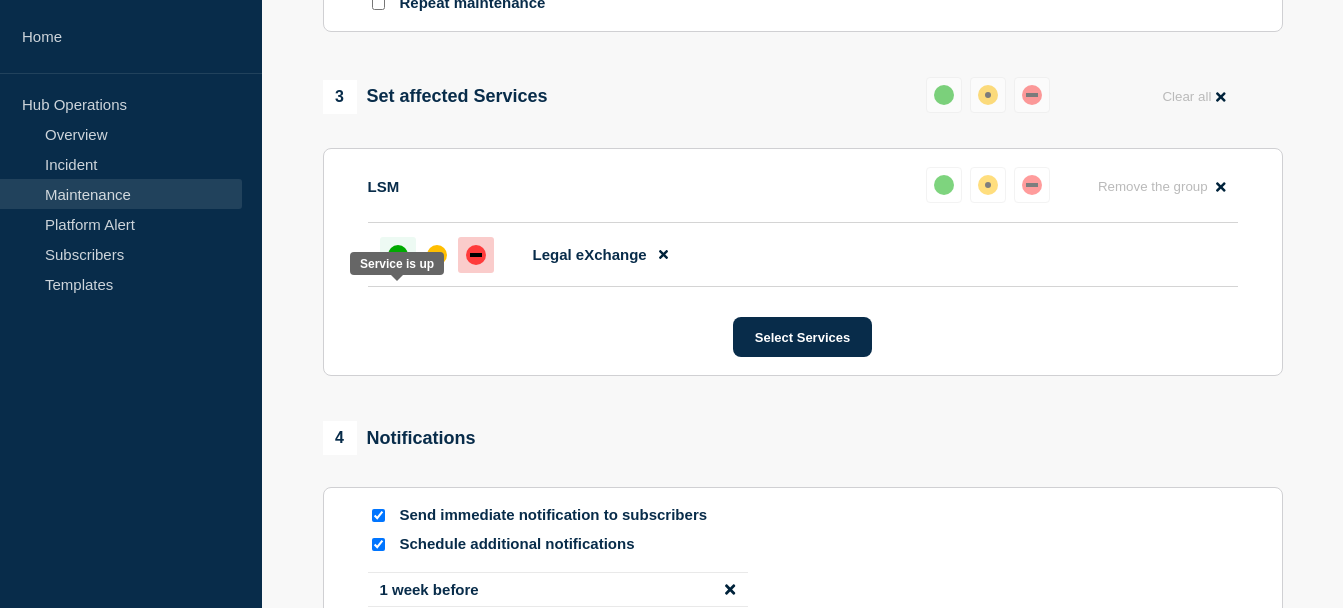 click at bounding box center (398, 255) 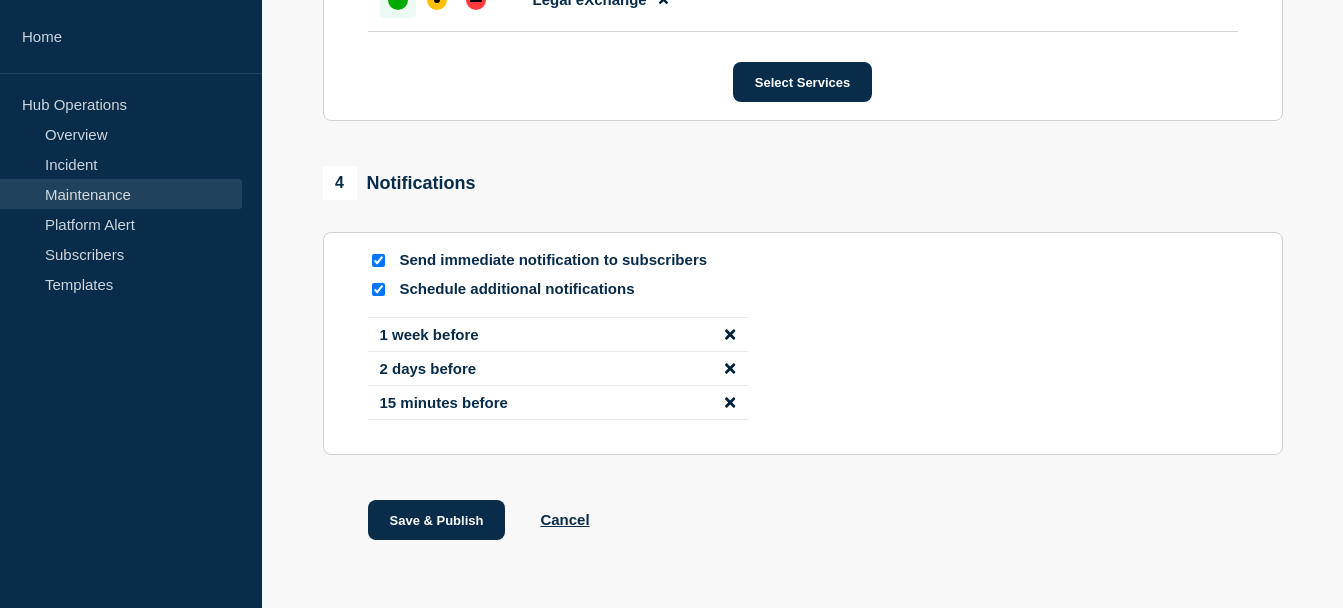 scroll, scrollTop: 1334, scrollLeft: 0, axis: vertical 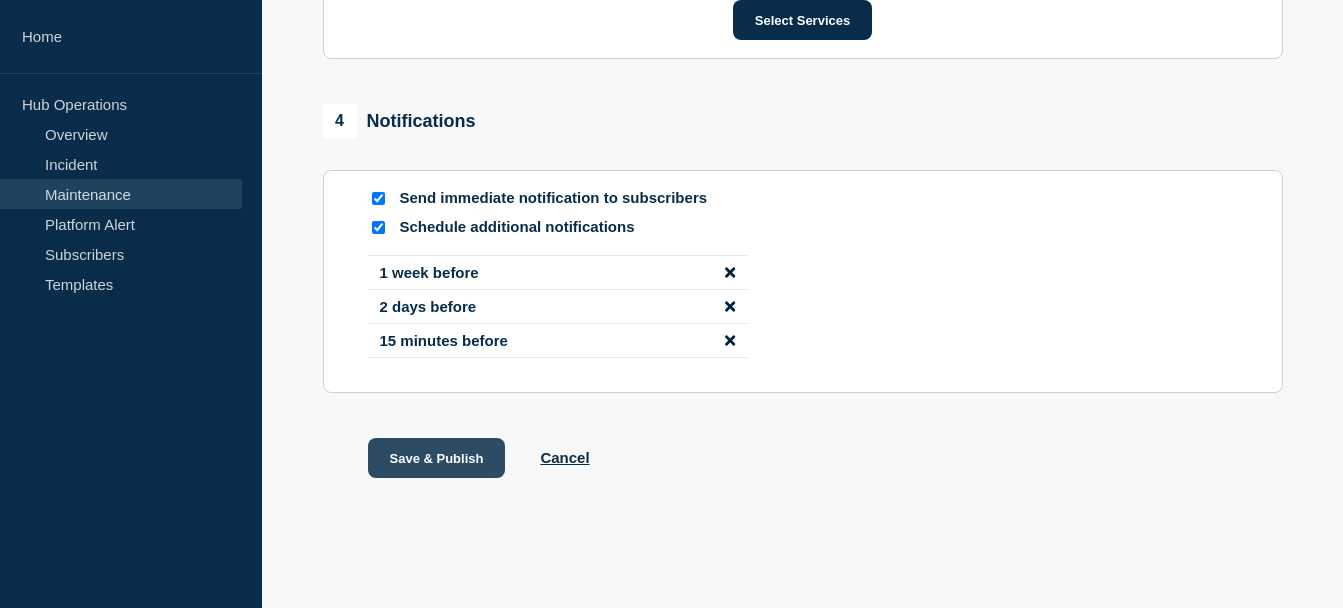 click on "Save & Publish" at bounding box center (437, 458) 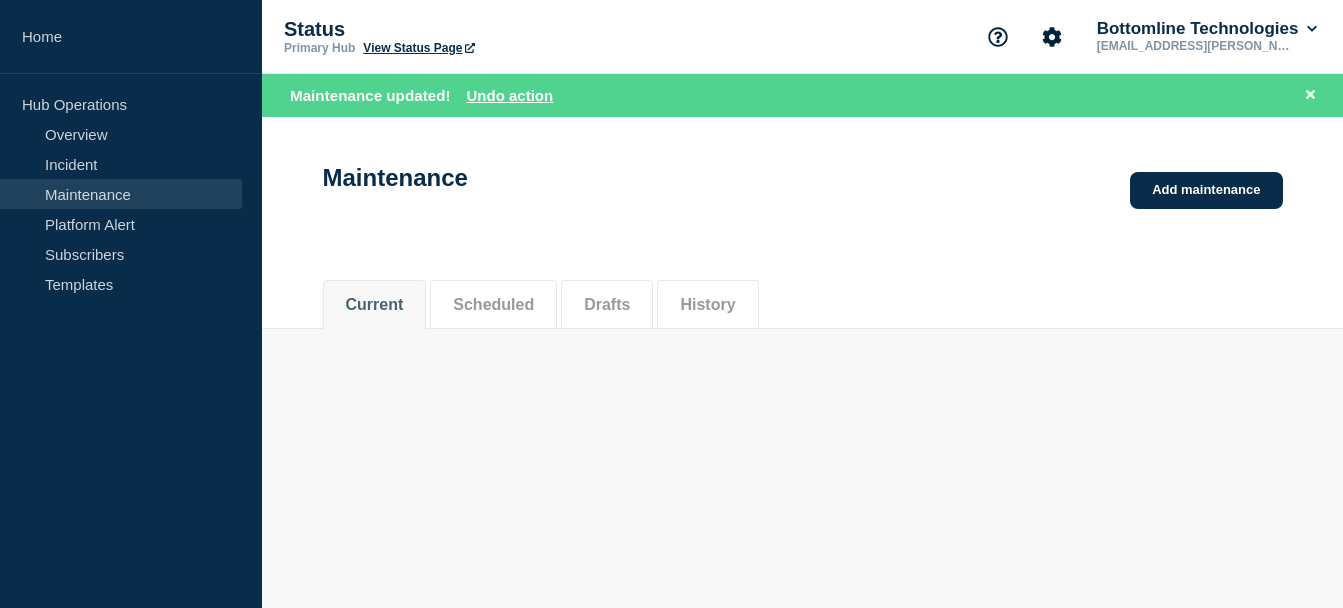 scroll, scrollTop: 0, scrollLeft: 0, axis: both 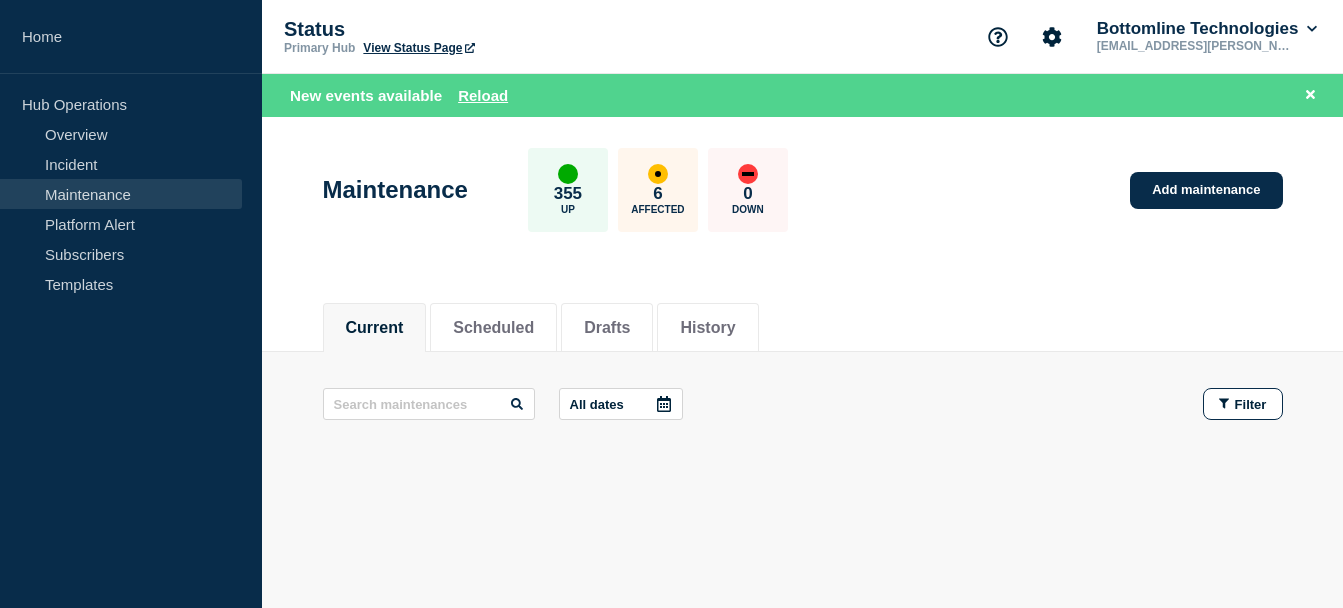 click on "New events available Reload" at bounding box center [806, 95] 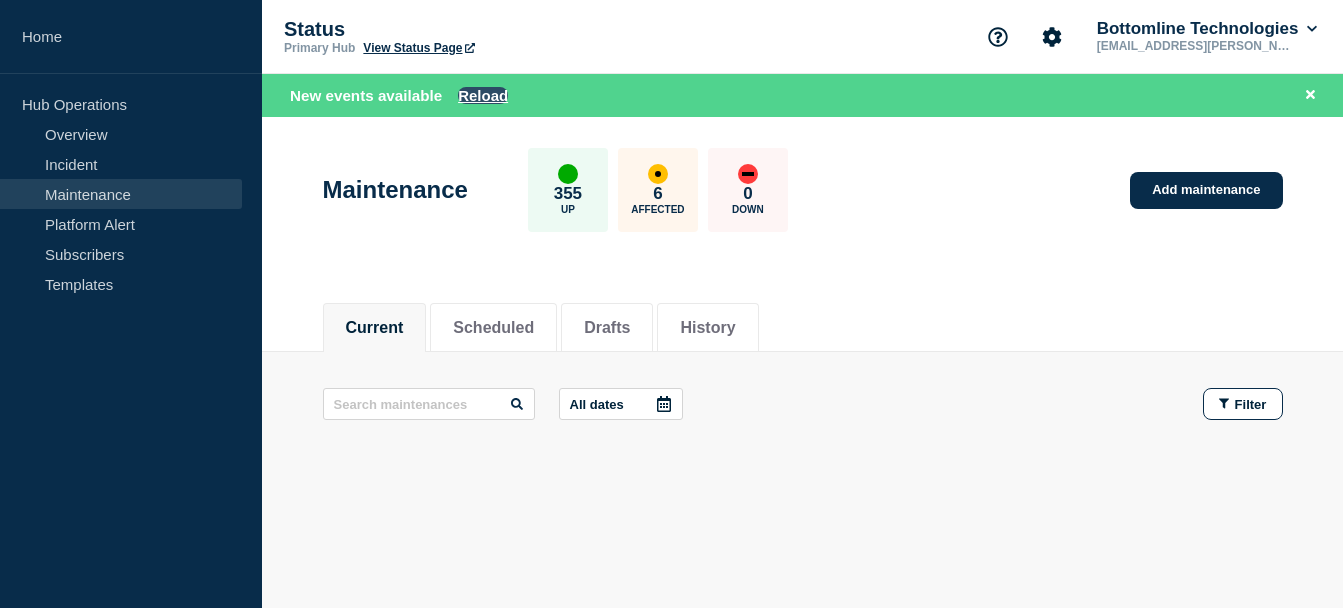 click on "Reload" at bounding box center (483, 95) 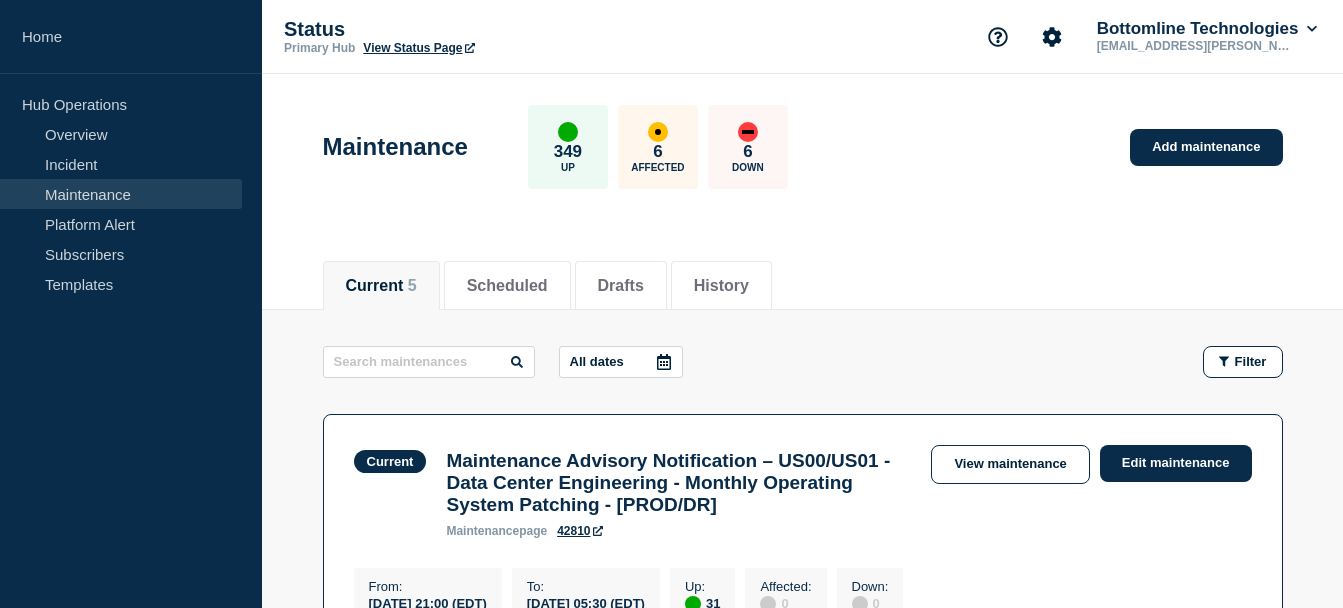 scroll, scrollTop: 831, scrollLeft: 0, axis: vertical 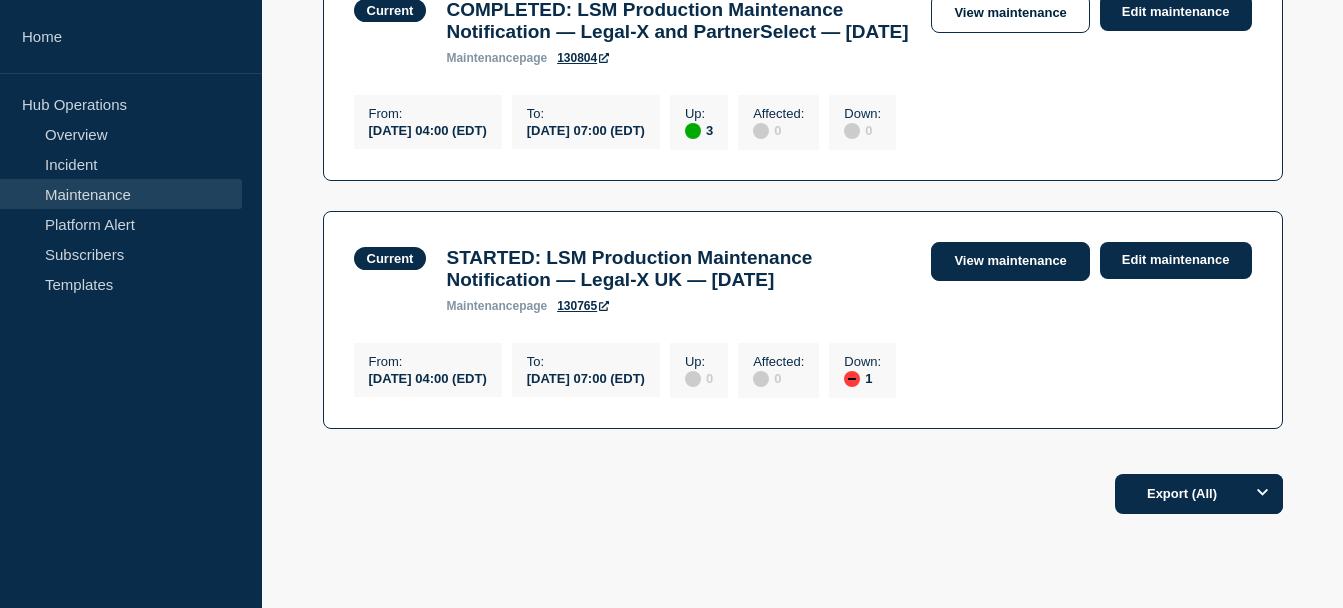 click on "View maintenance" at bounding box center (1010, 261) 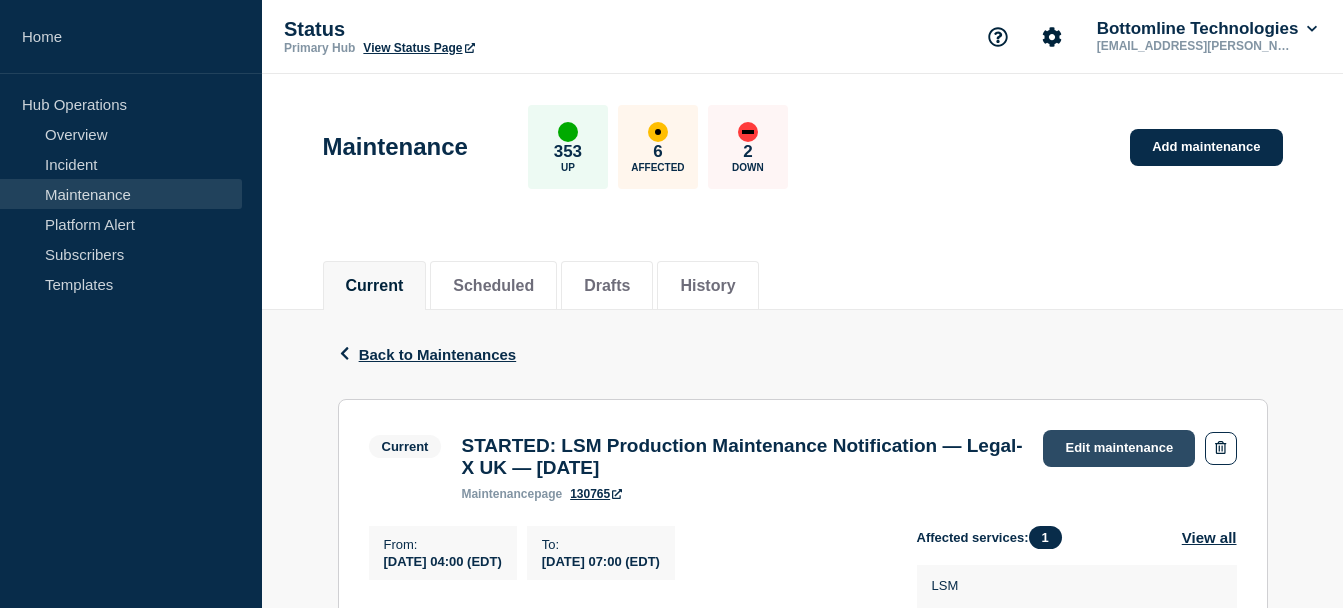 click on "Edit maintenance" 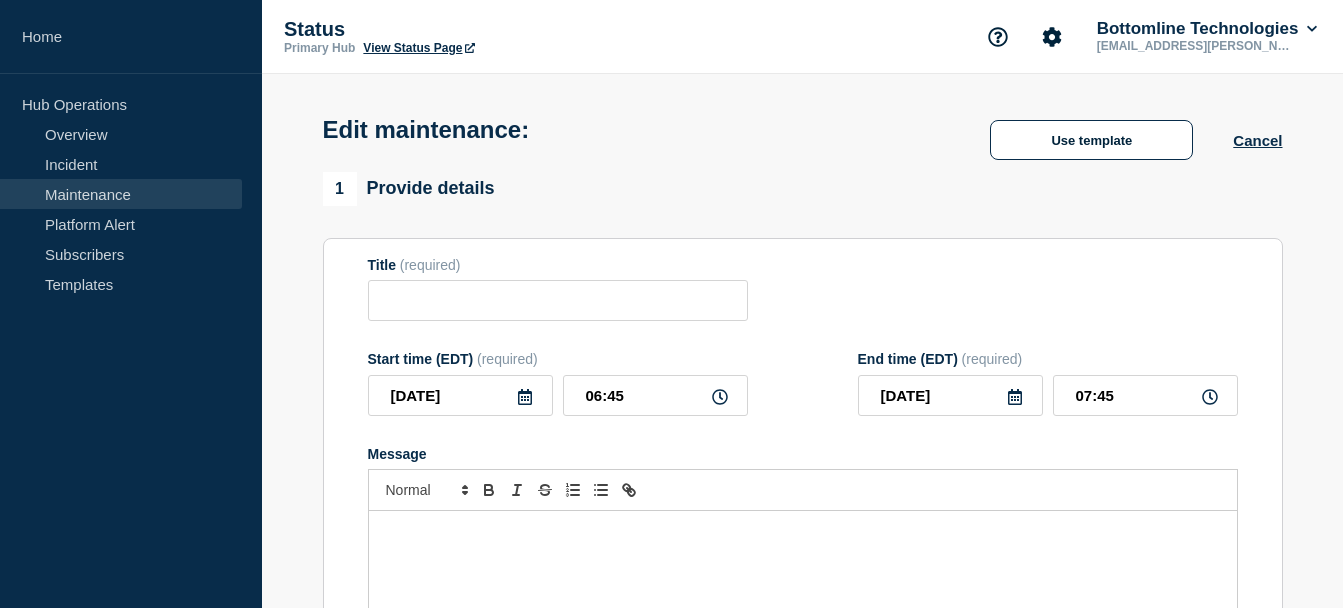 type on "STARTED: LSM Production Maintenance Notification — Legal-X UK — [DATE]" 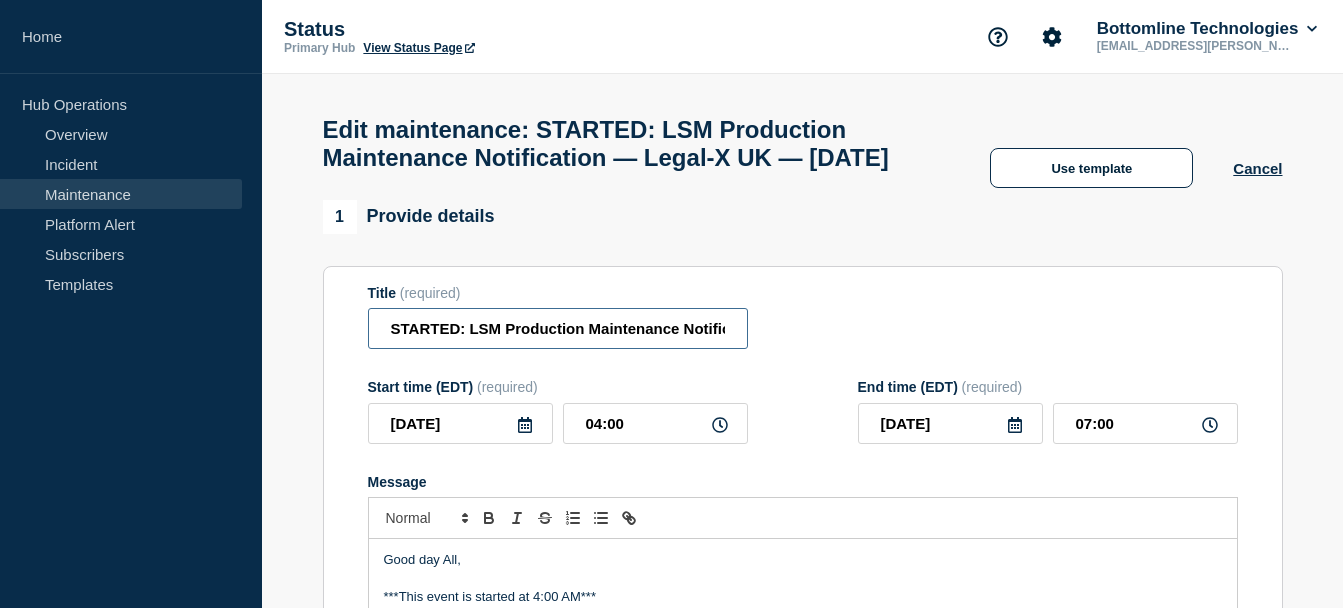 drag, startPoint x: 459, startPoint y: 370, endPoint x: 384, endPoint y: 369, distance: 75.00667 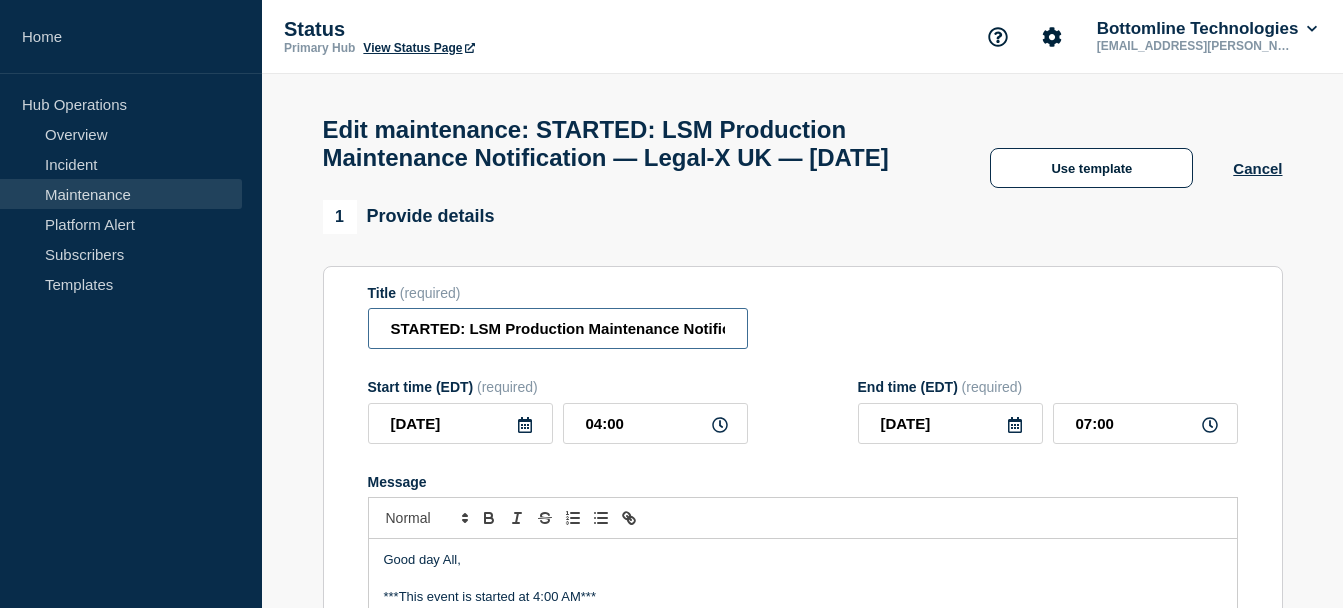 click on "STARTED: LSM Production Maintenance Notification — Legal-X UK — [DATE]" at bounding box center (558, 328) 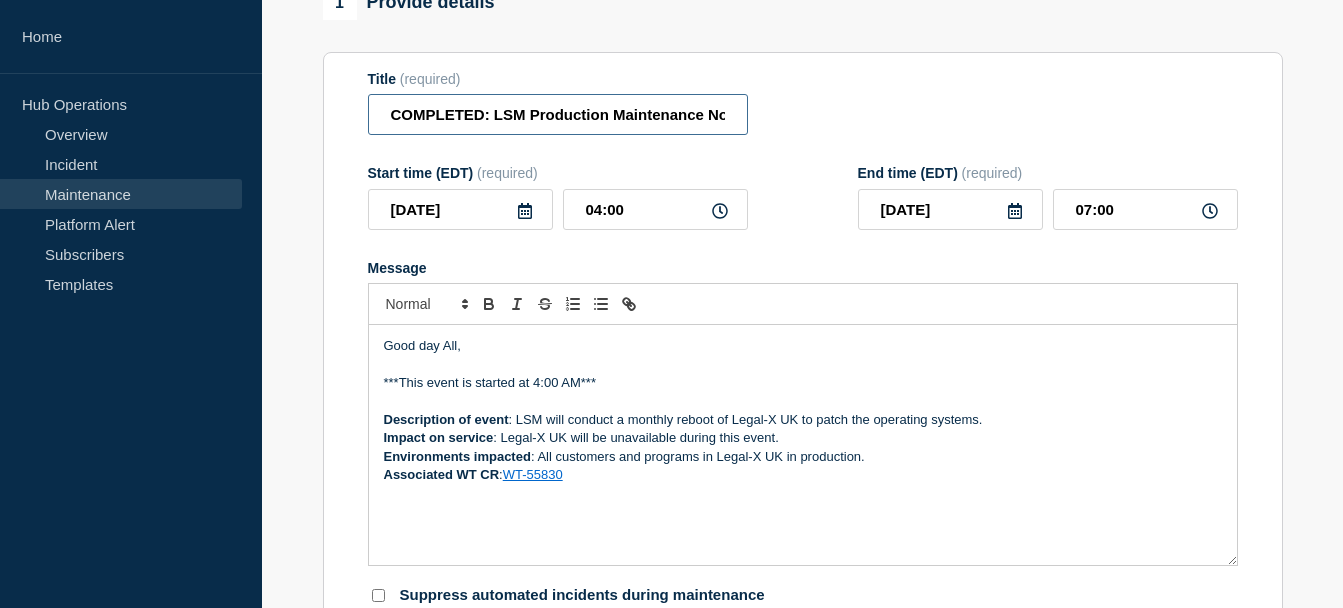 scroll, scrollTop: 246, scrollLeft: 0, axis: vertical 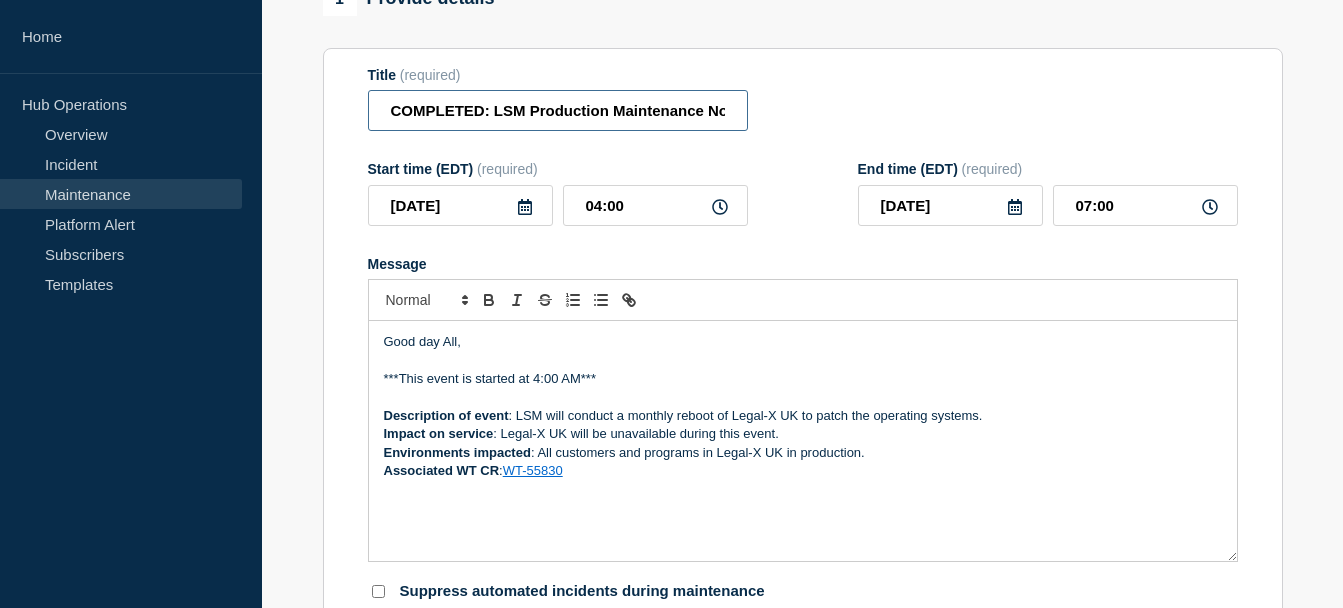 type on "COMPLETED: LSM Production Maintenance Notification — Legal-X UK — [DATE]" 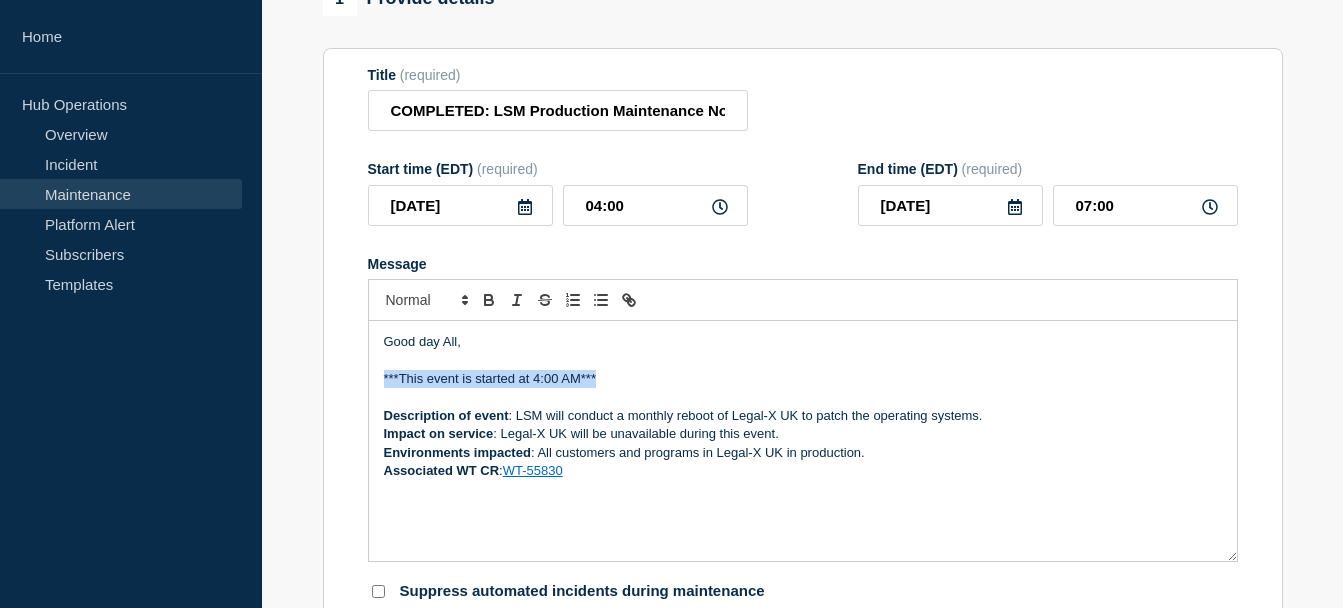 drag, startPoint x: 607, startPoint y: 393, endPoint x: 369, endPoint y: 389, distance: 238.03362 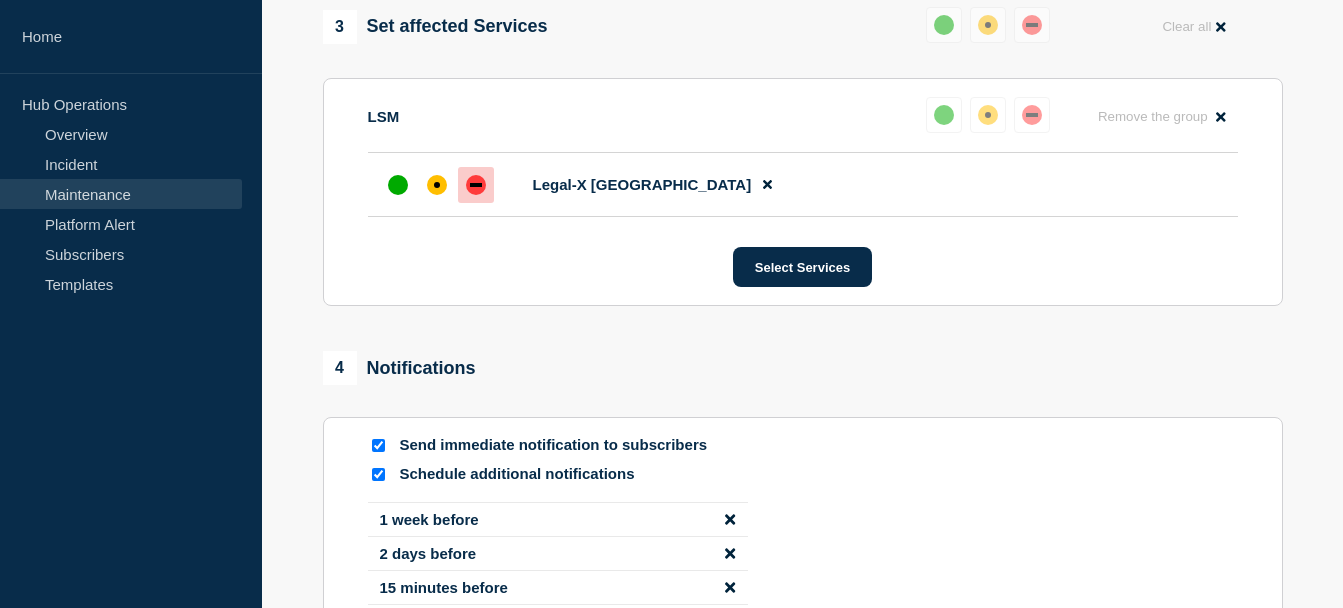 scroll, scrollTop: 1083, scrollLeft: 0, axis: vertical 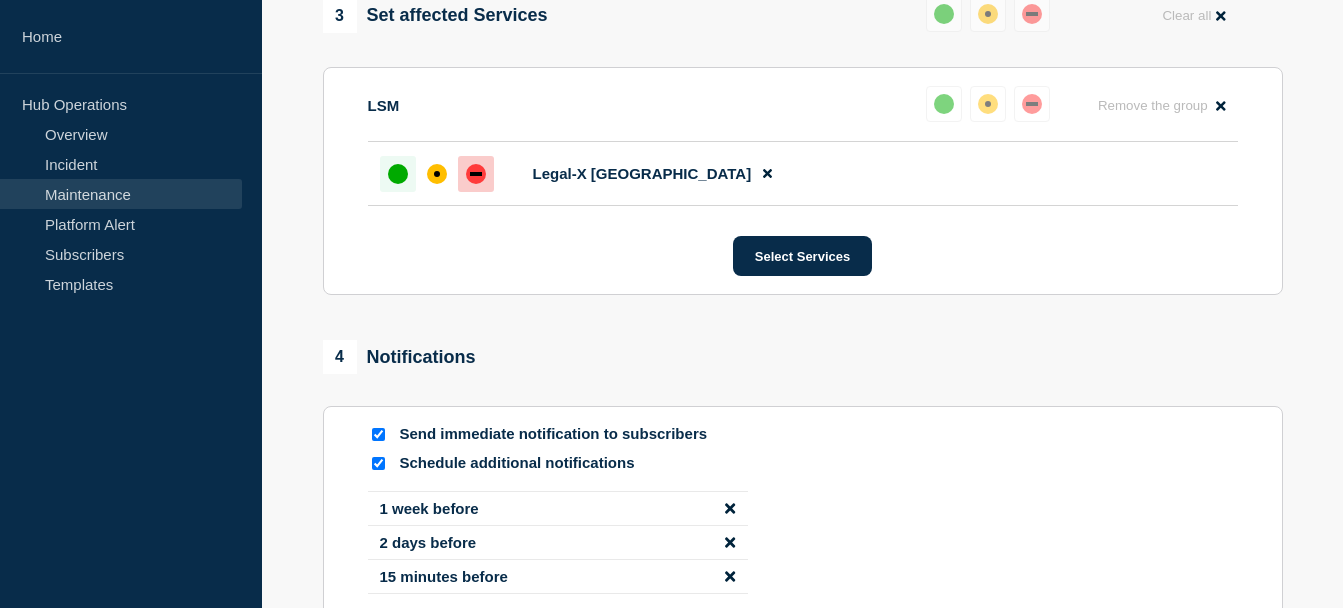 click at bounding box center (398, 174) 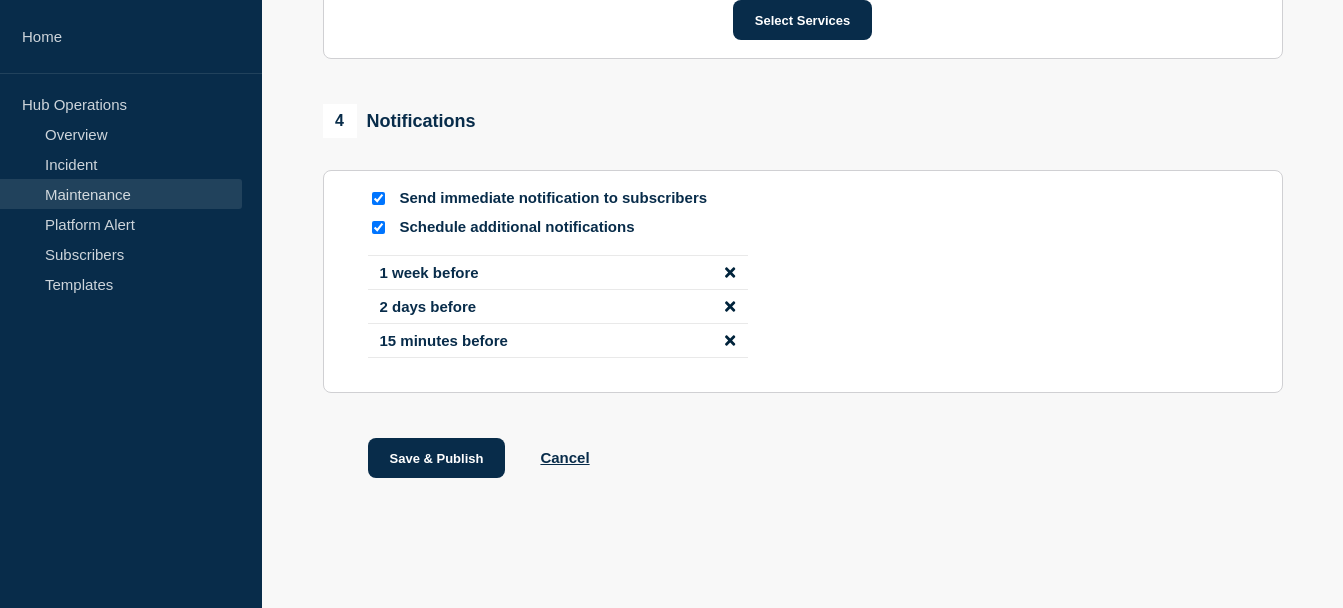 scroll, scrollTop: 1334, scrollLeft: 0, axis: vertical 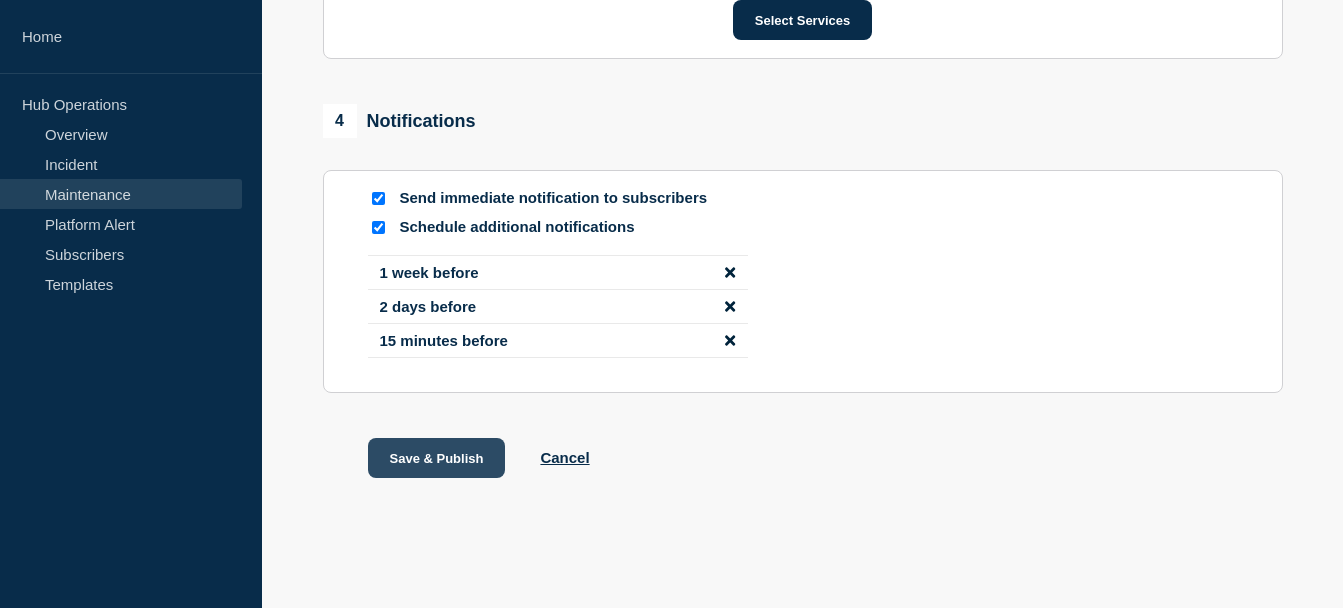 click on "Save & Publish" at bounding box center [437, 458] 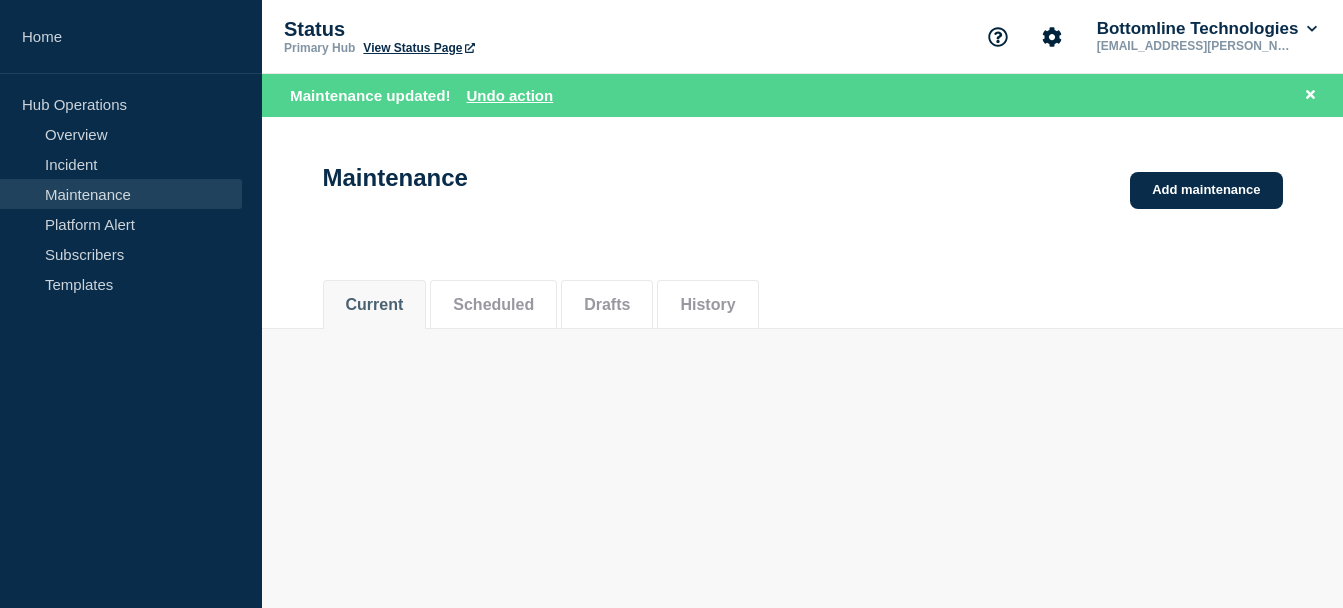 scroll, scrollTop: 0, scrollLeft: 0, axis: both 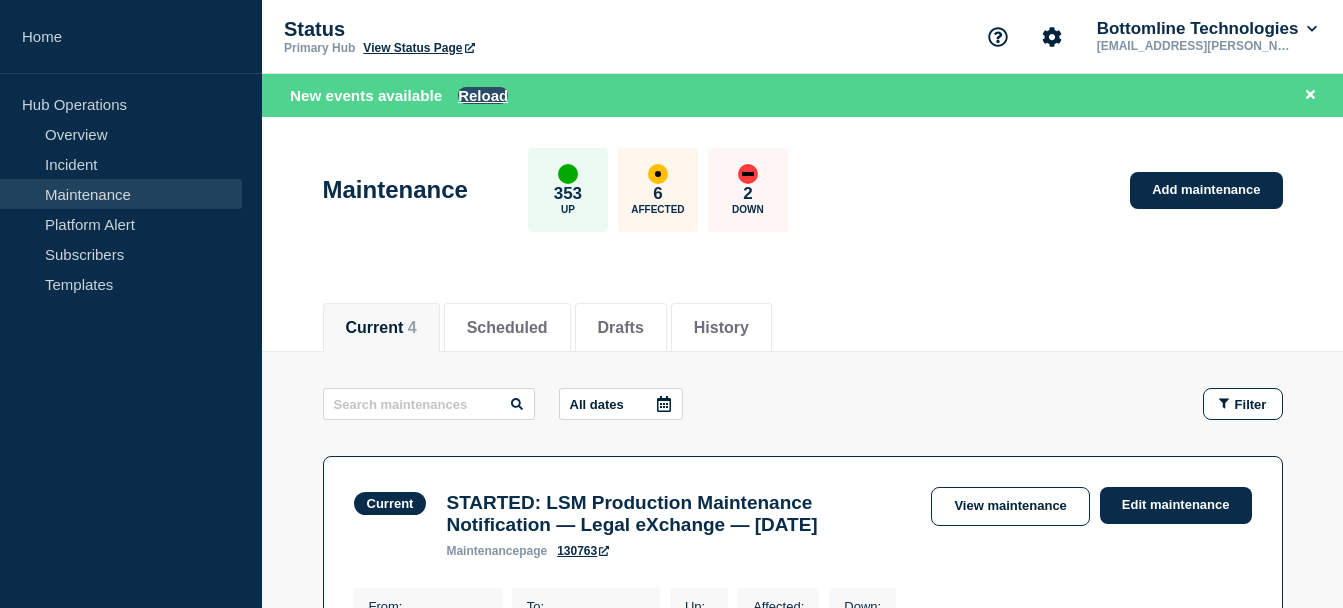 click on "Reload" at bounding box center [483, 95] 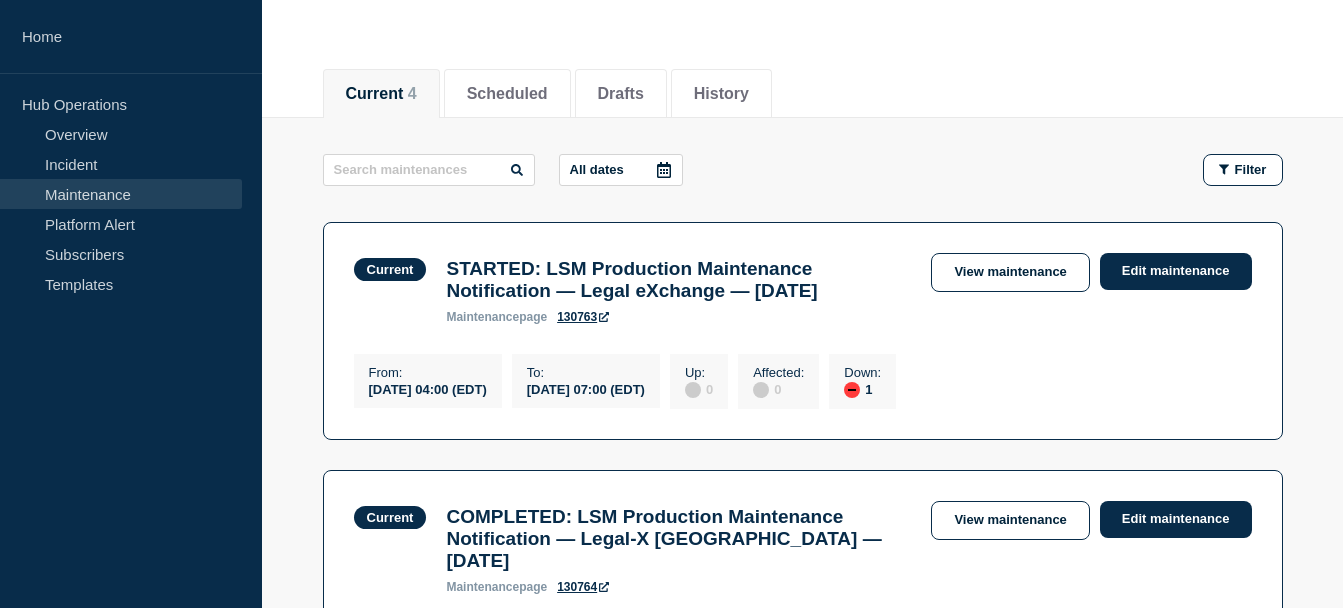 scroll, scrollTop: 203, scrollLeft: 0, axis: vertical 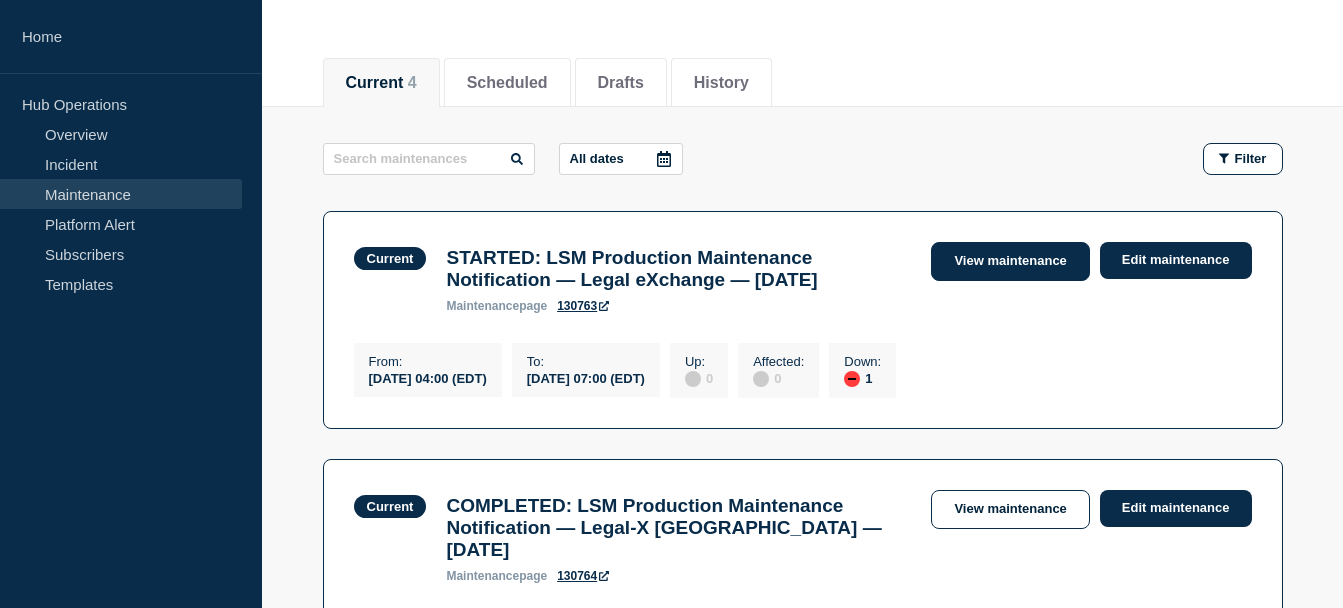 click on "View maintenance" at bounding box center [1010, 261] 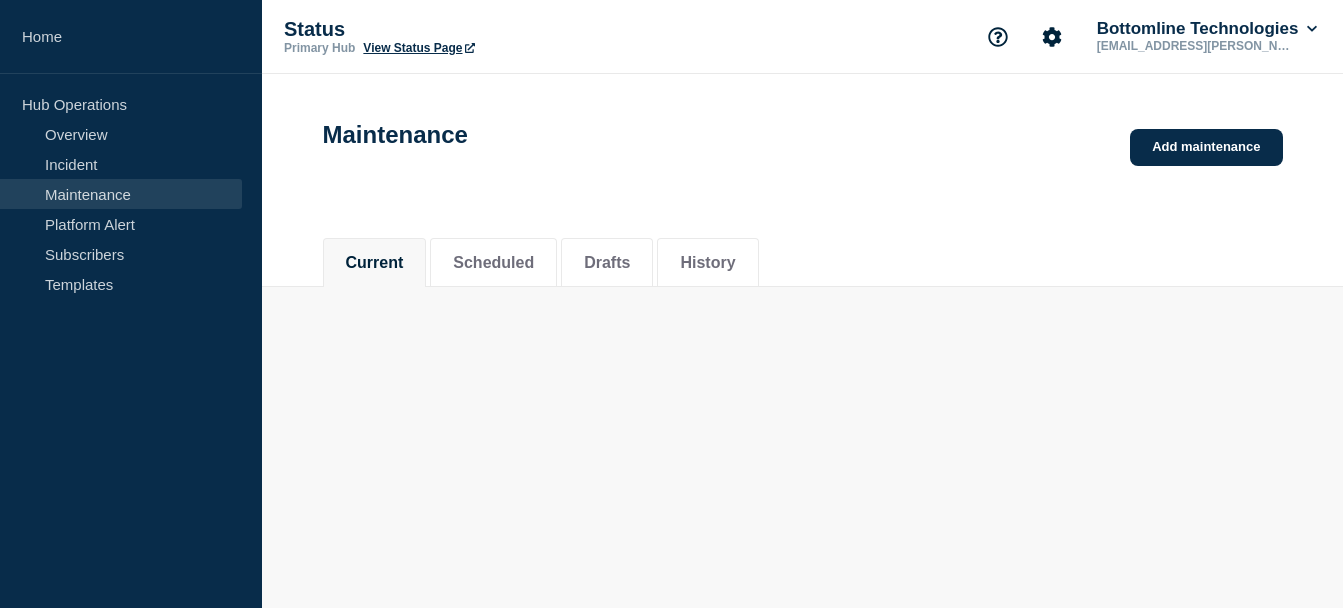 scroll, scrollTop: 0, scrollLeft: 0, axis: both 